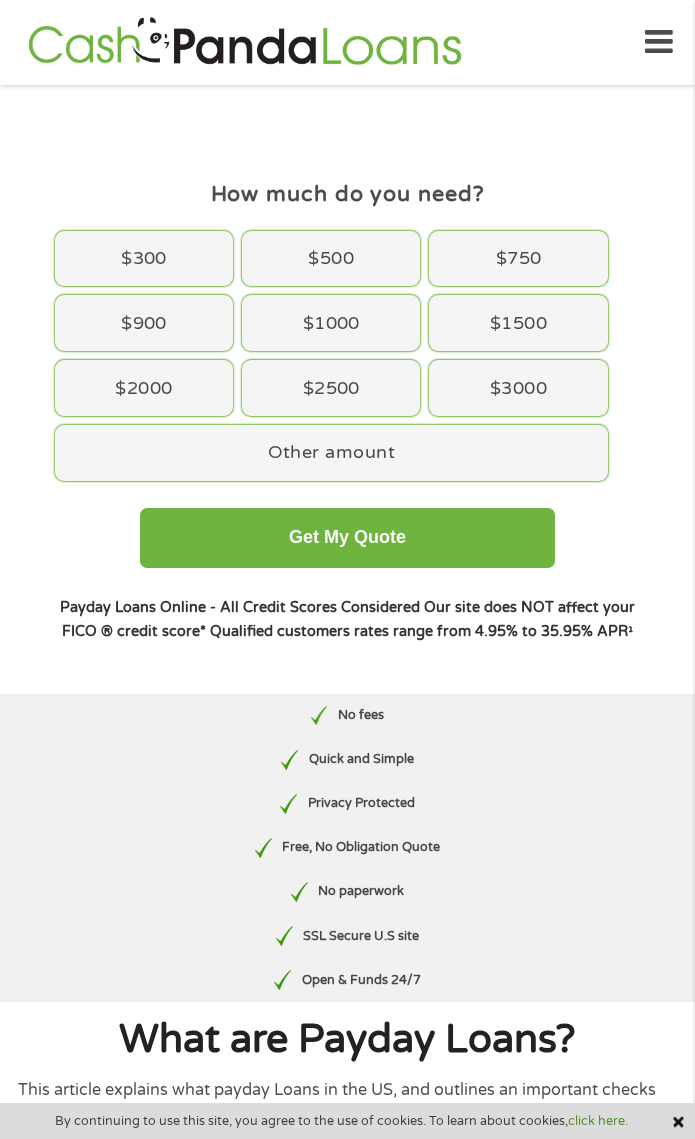scroll, scrollTop: 0, scrollLeft: 0, axis: both 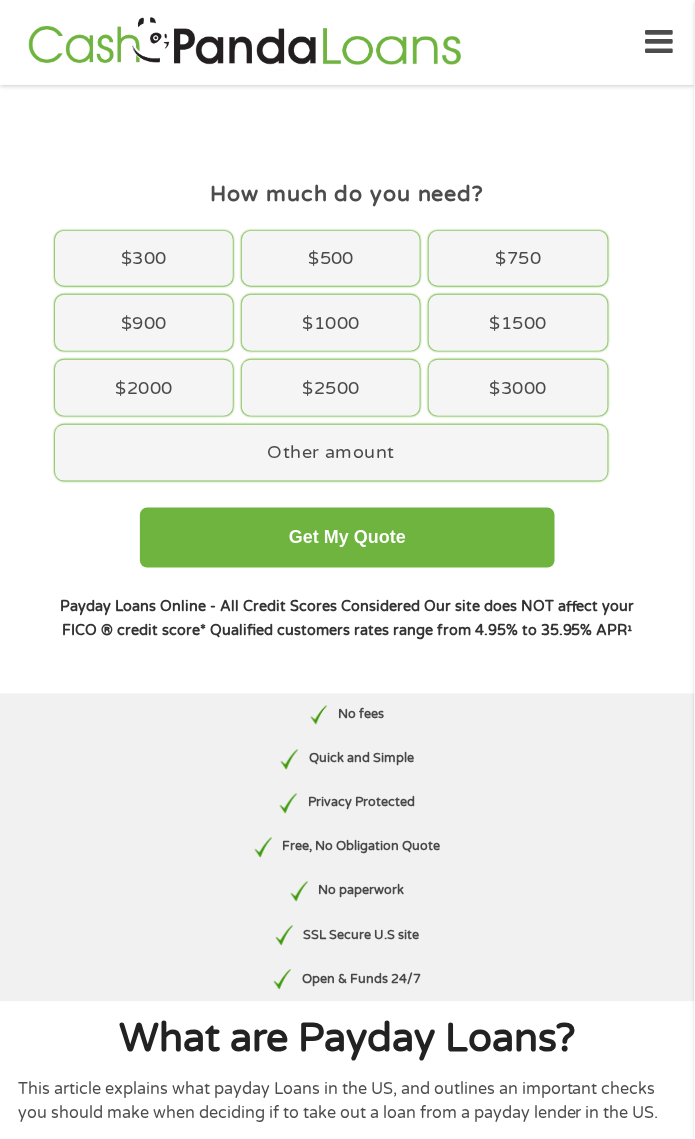 click on "Other amount" at bounding box center (331, 453) 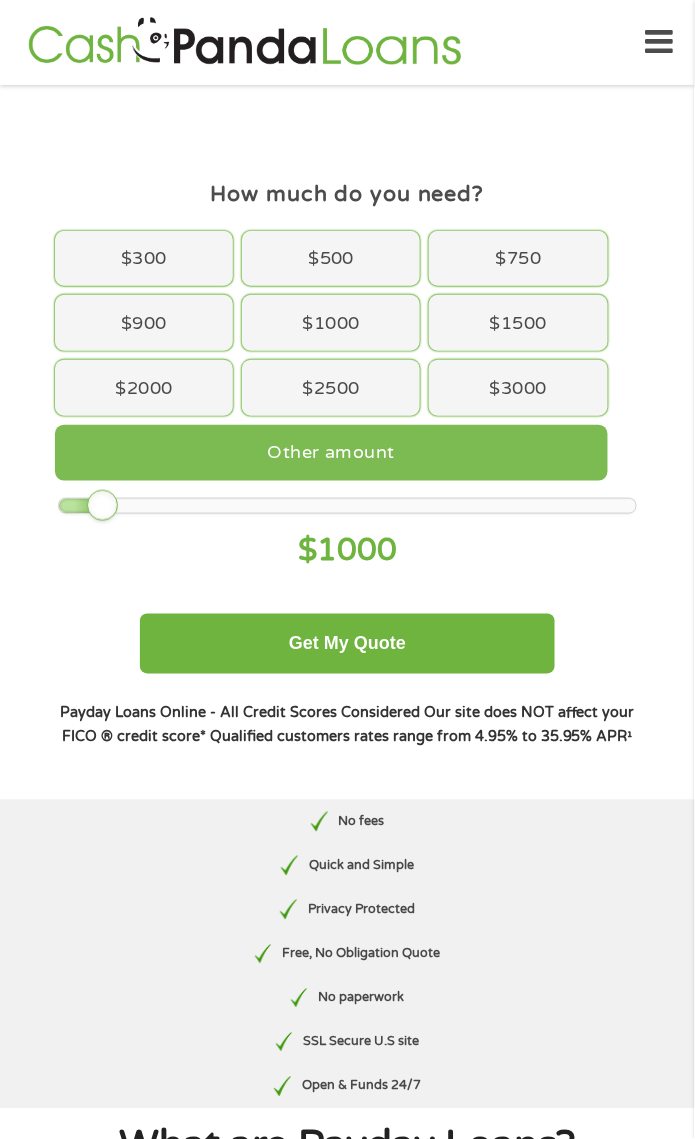 click on "$  1000" at bounding box center (347, 550) 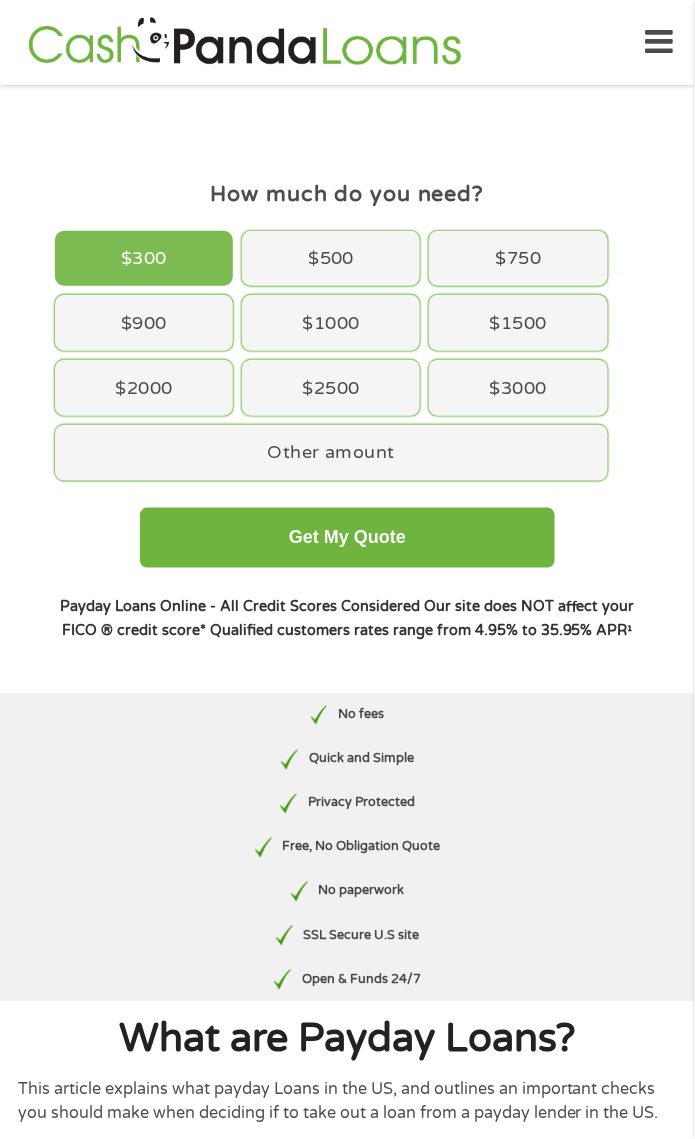 click on "Other amount" at bounding box center [331, 453] 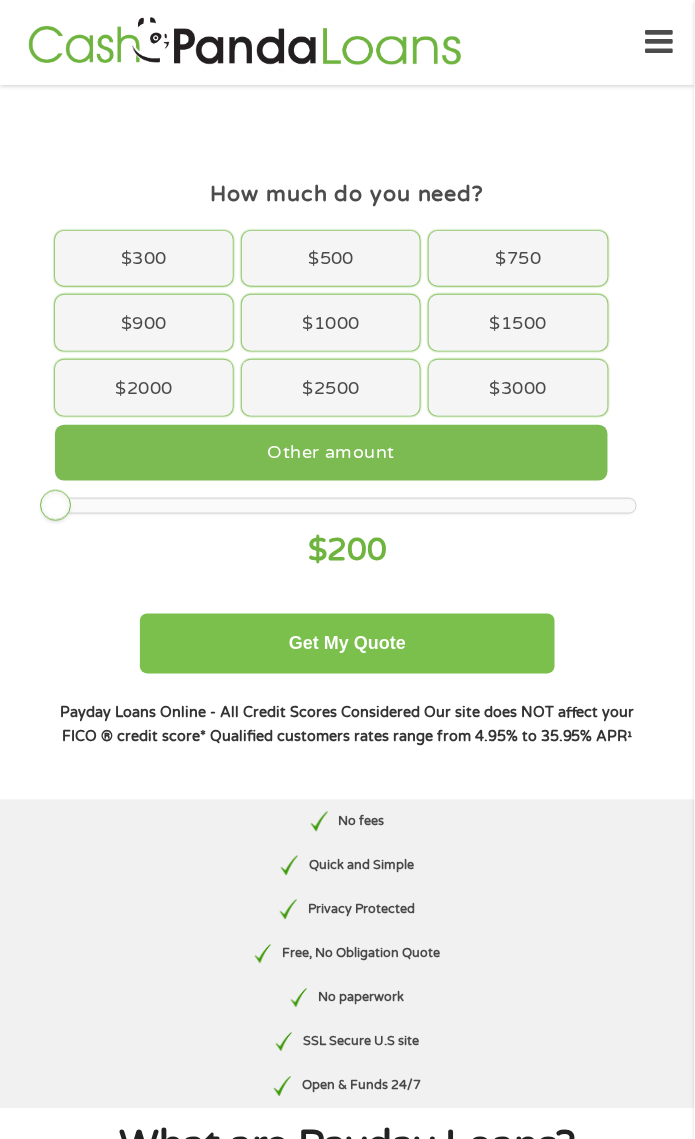 click on "Get My Quote" at bounding box center [348, 644] 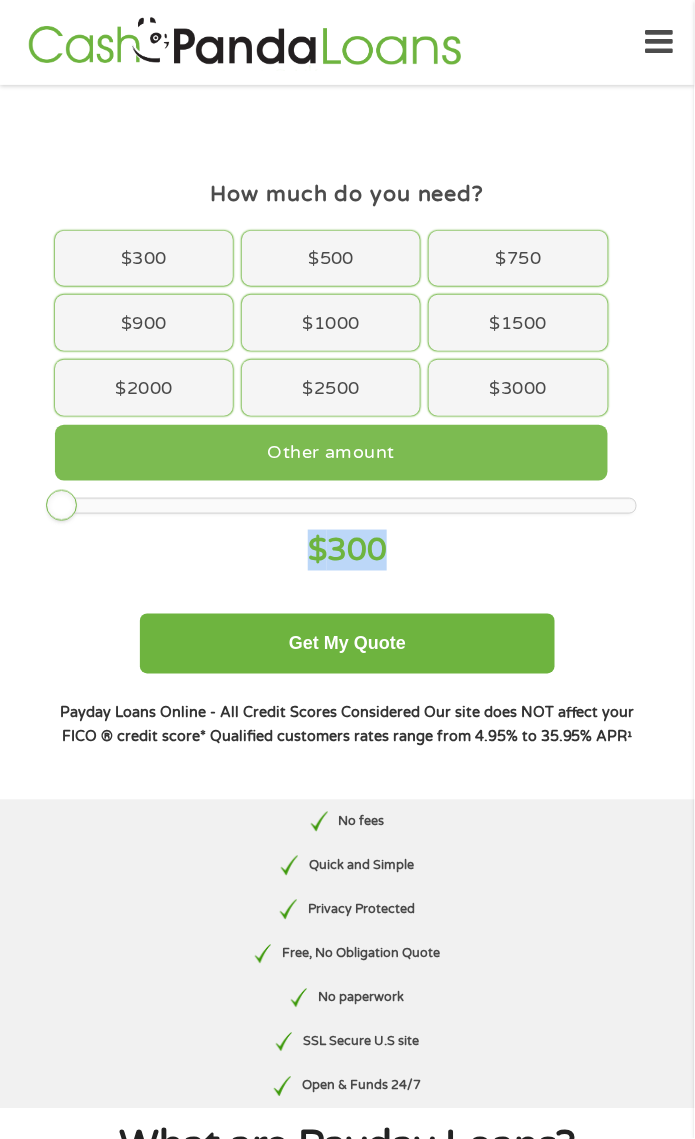 click on "How much do you need? $300 $500 $750 $900 $1000 $1500 $2000 $2500 $3000 Other amount $  300   Get My Quote How much do you need $  1000 $ 200 $ 10000   Get My Quote   Payday Loans Online - All Credit Scores Considered   Our site does NOT affect your FICO ® credit score*   Qualified customers rates range from 4.95% to 35.95% APR¹" at bounding box center (347, 443) 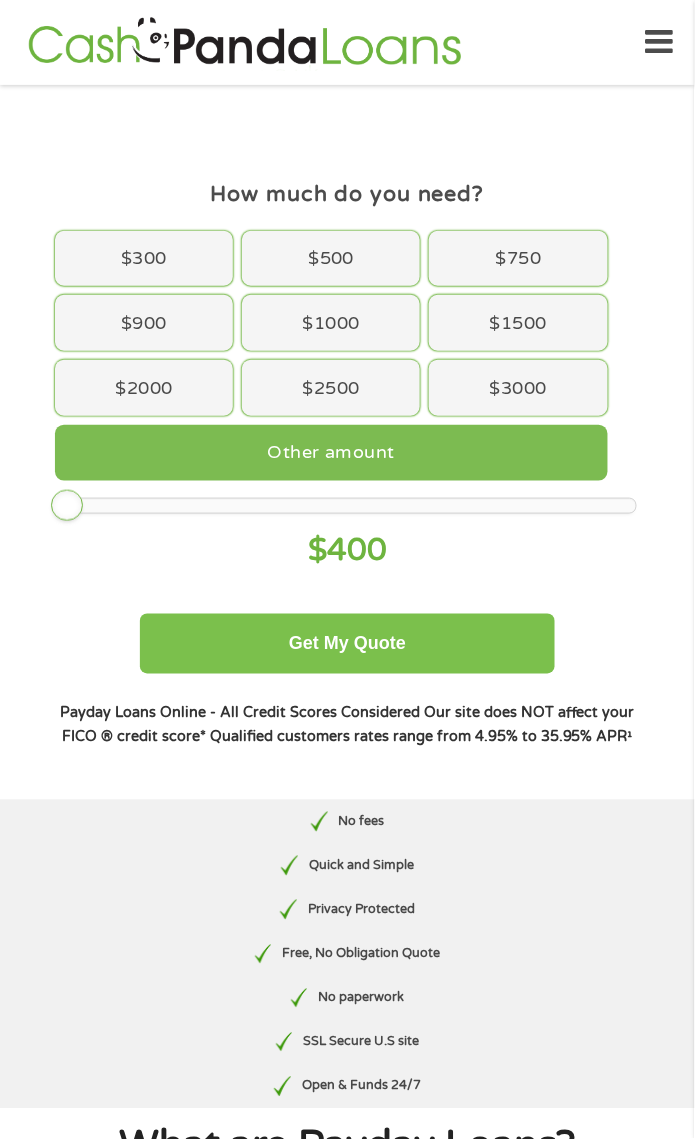 click on "Get My Quote" at bounding box center (348, 644) 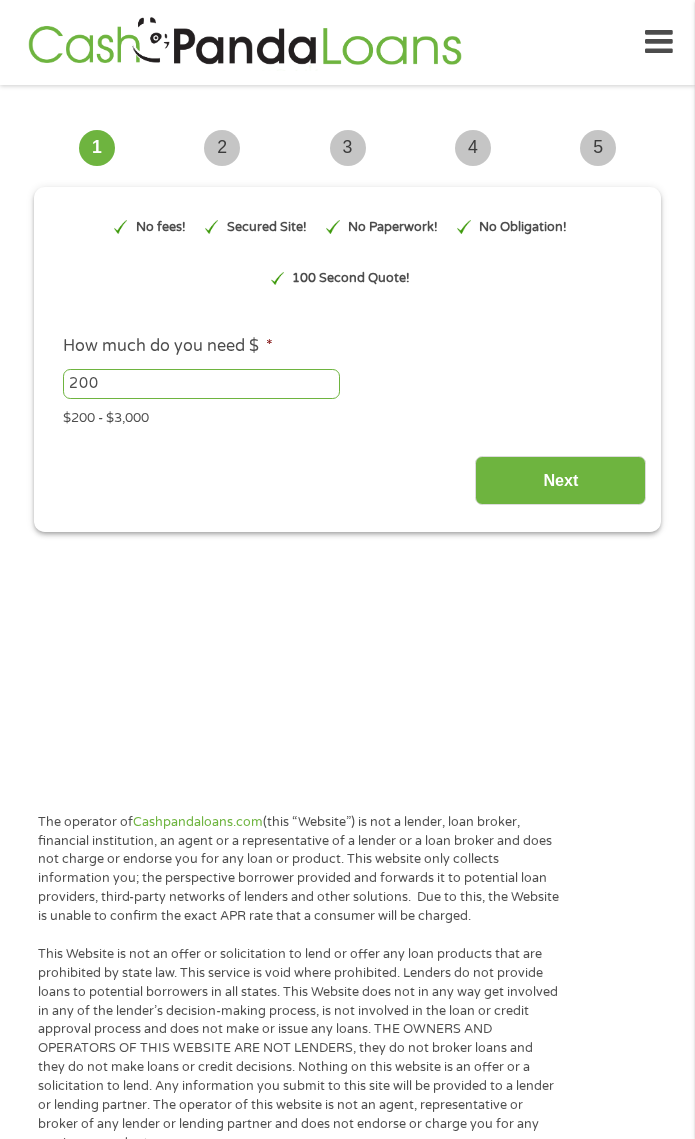 scroll, scrollTop: 0, scrollLeft: 0, axis: both 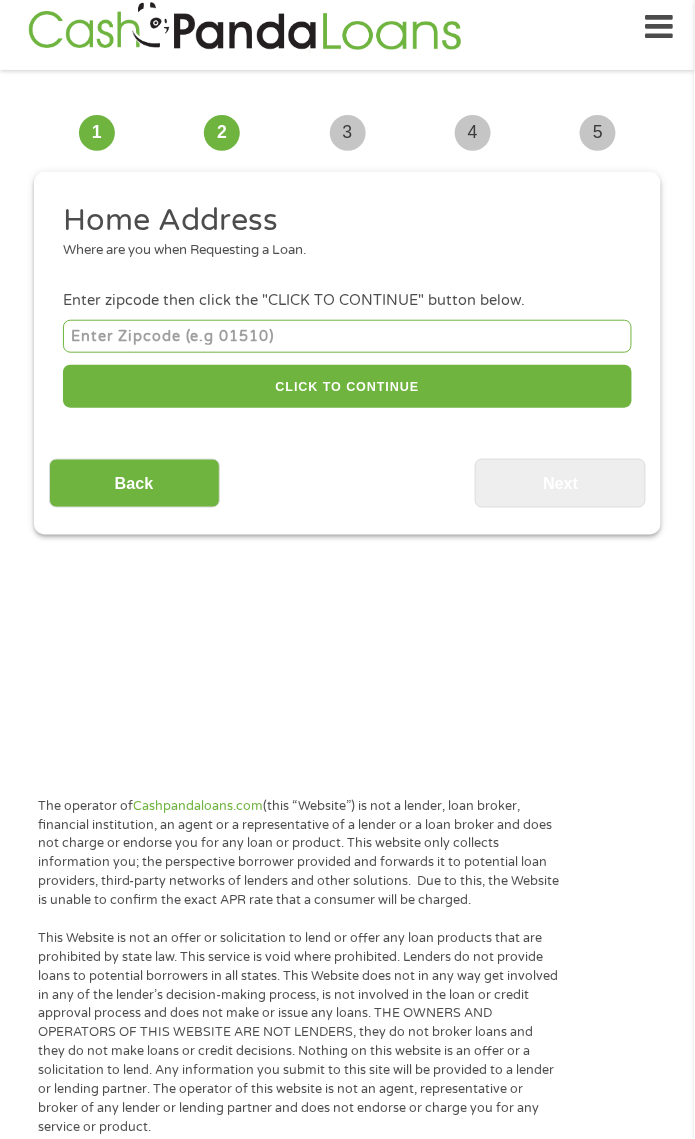 click at bounding box center (347, 336) 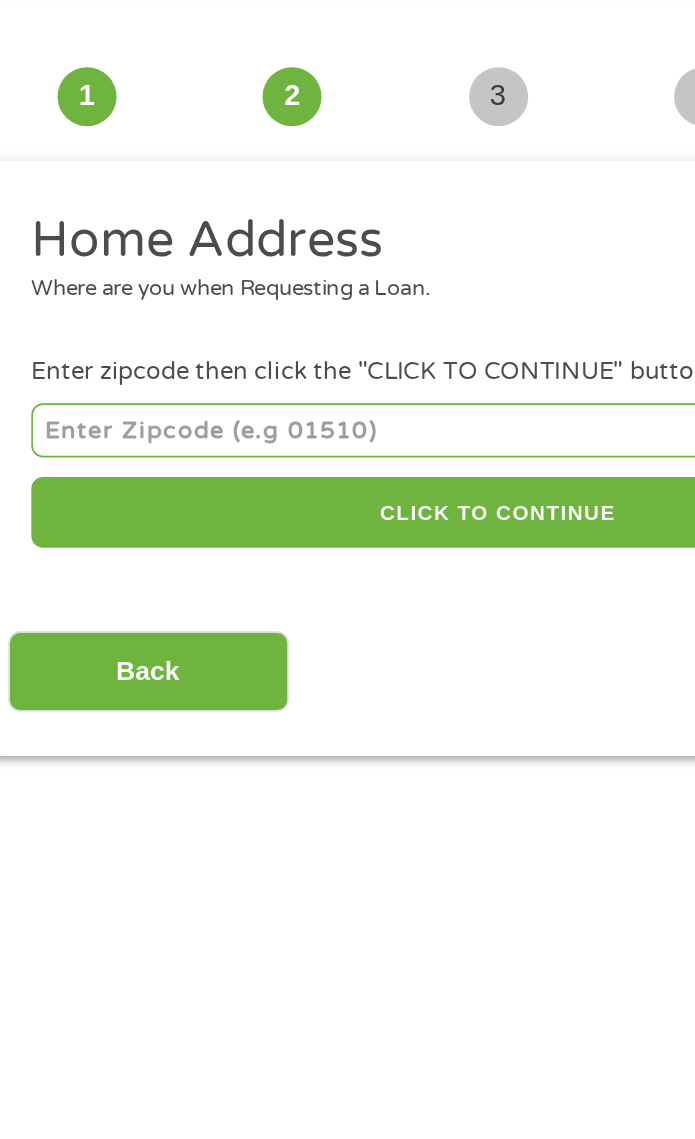scroll, scrollTop: 15, scrollLeft: 0, axis: vertical 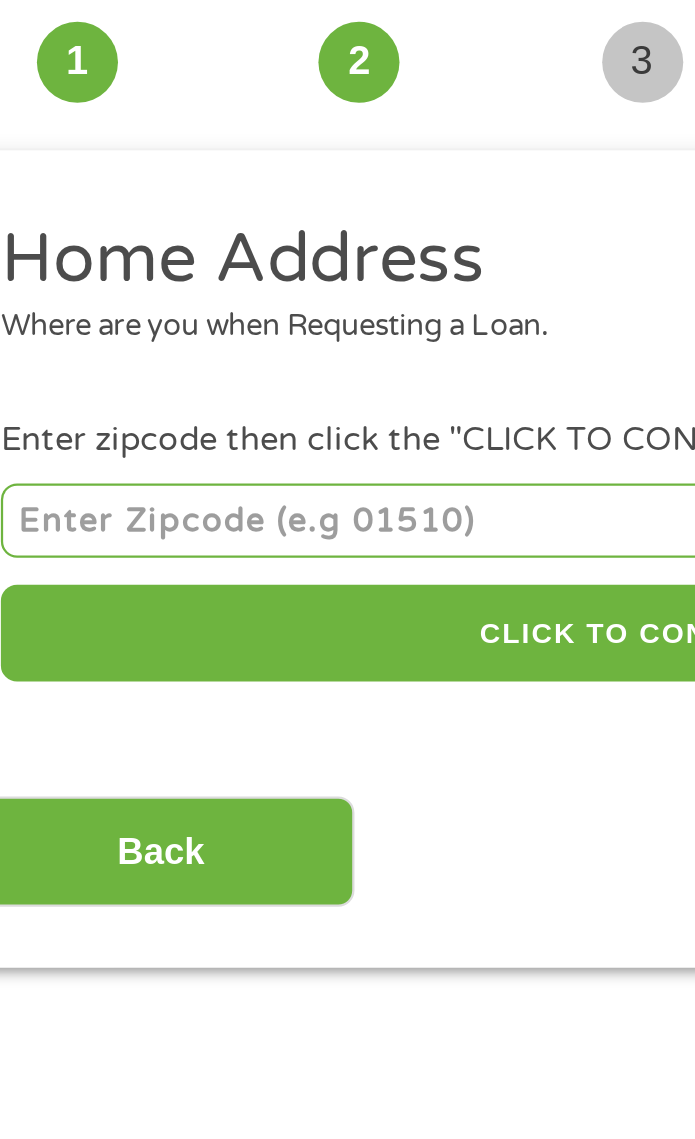 type on "92570" 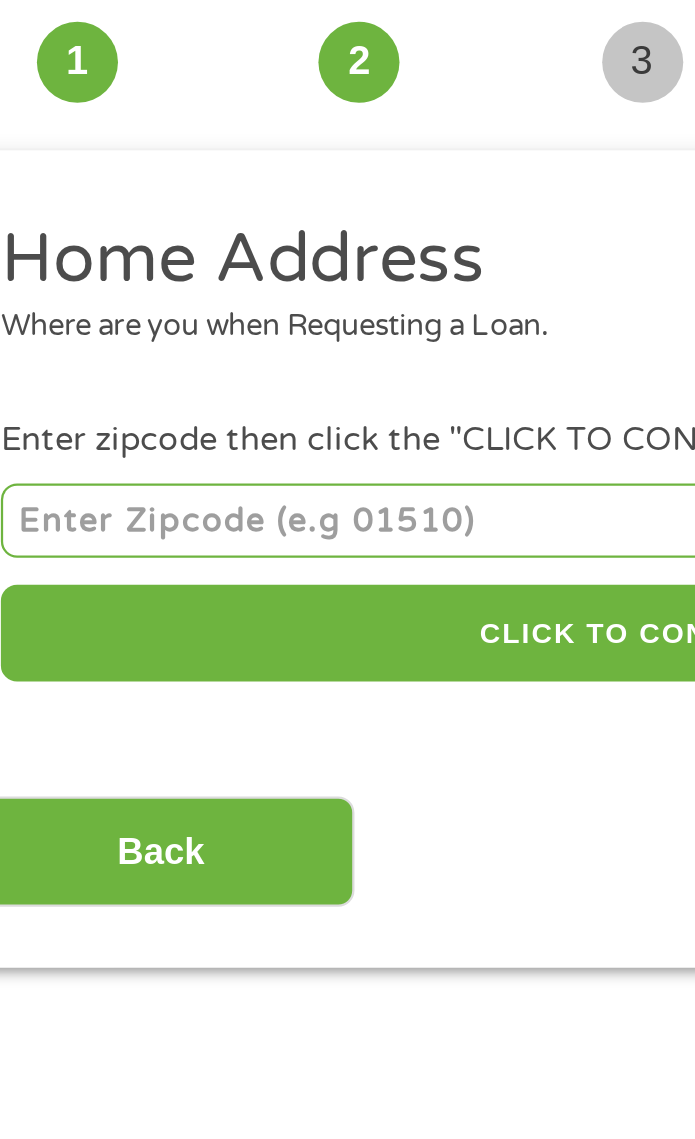 select on "California" 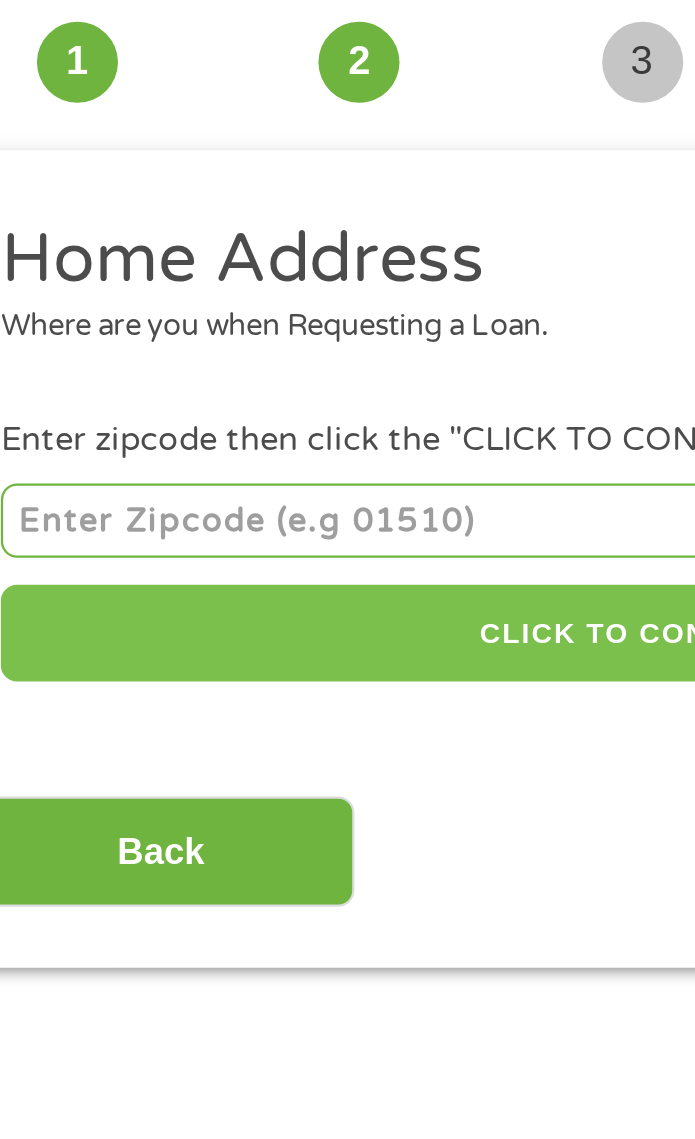 click on "CLICK TO CONTINUE" at bounding box center (347, 386) 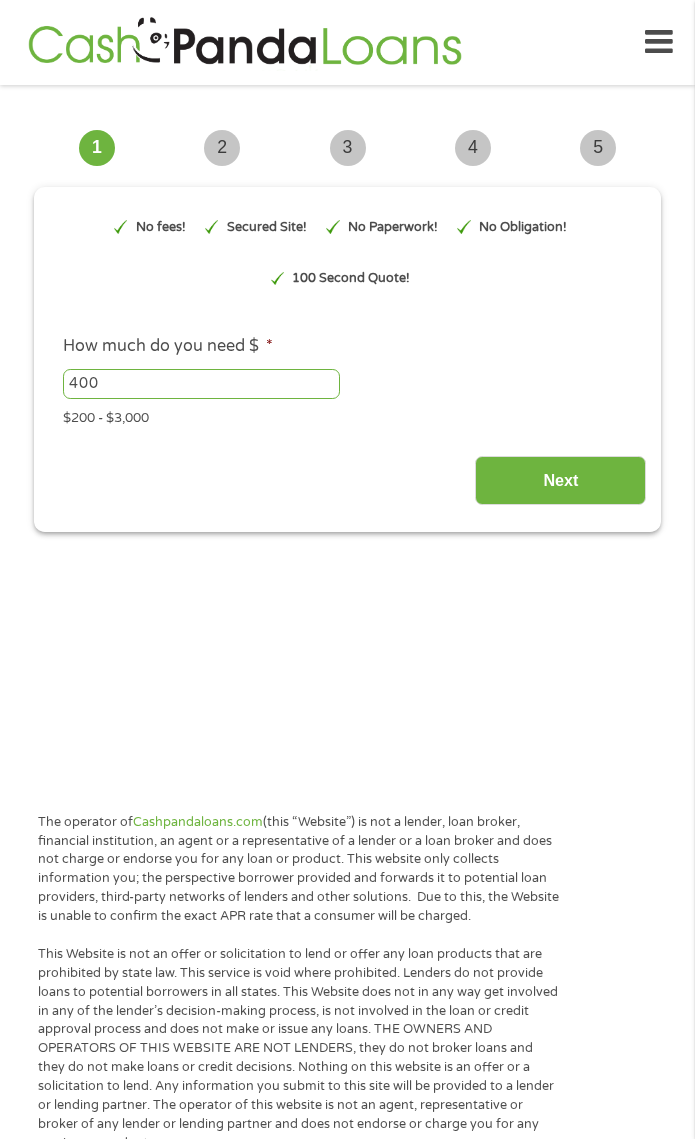 scroll, scrollTop: 0, scrollLeft: 0, axis: both 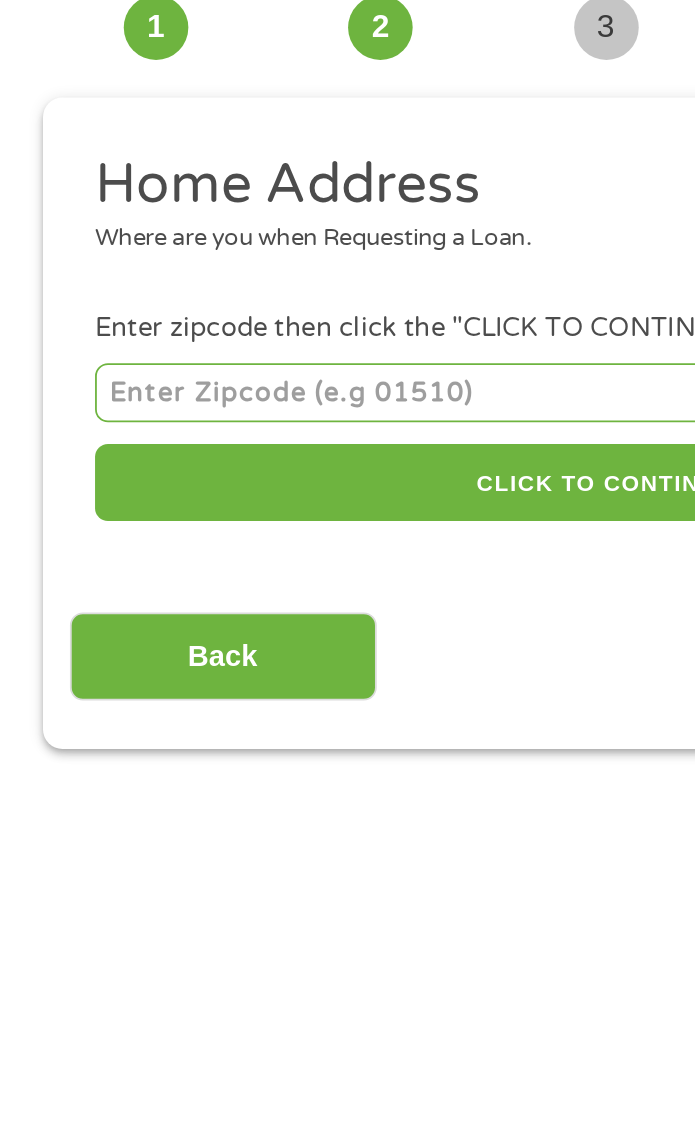 click at bounding box center (347, 336) 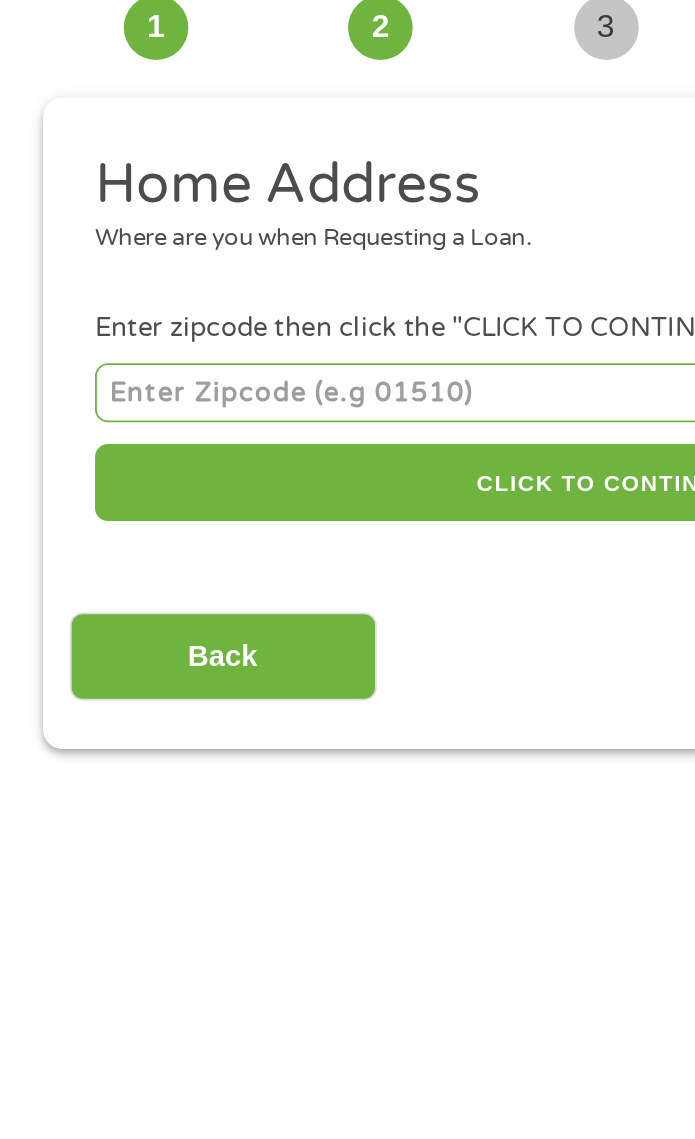 type on "[POSTAL_CODE]" 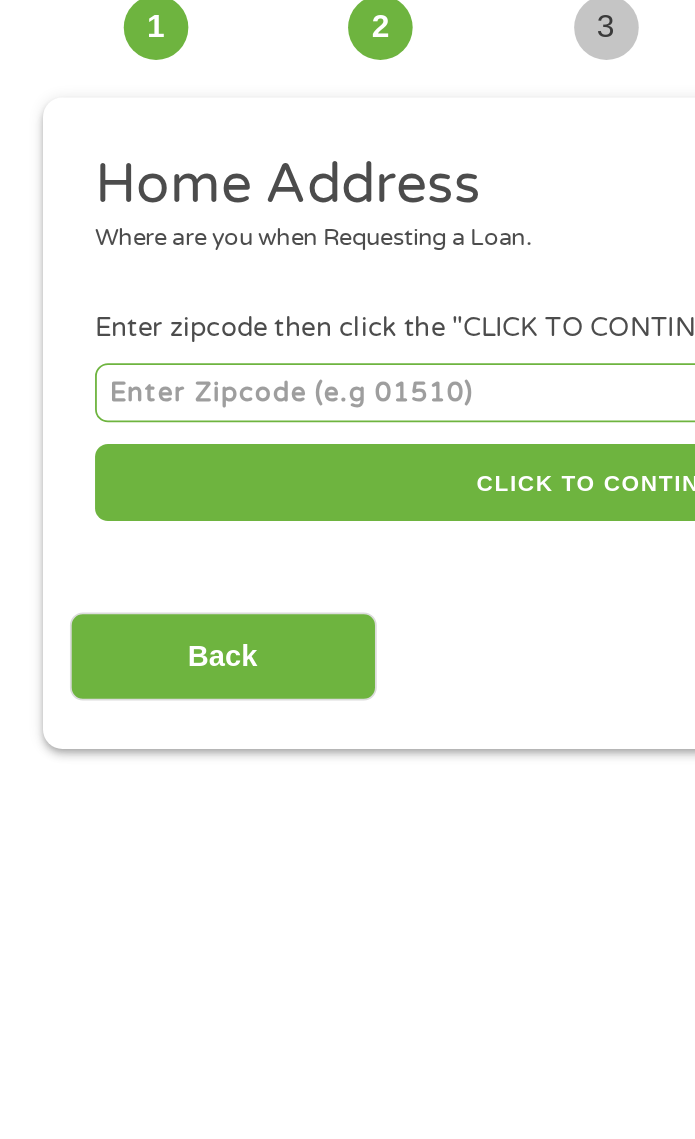 select on "California" 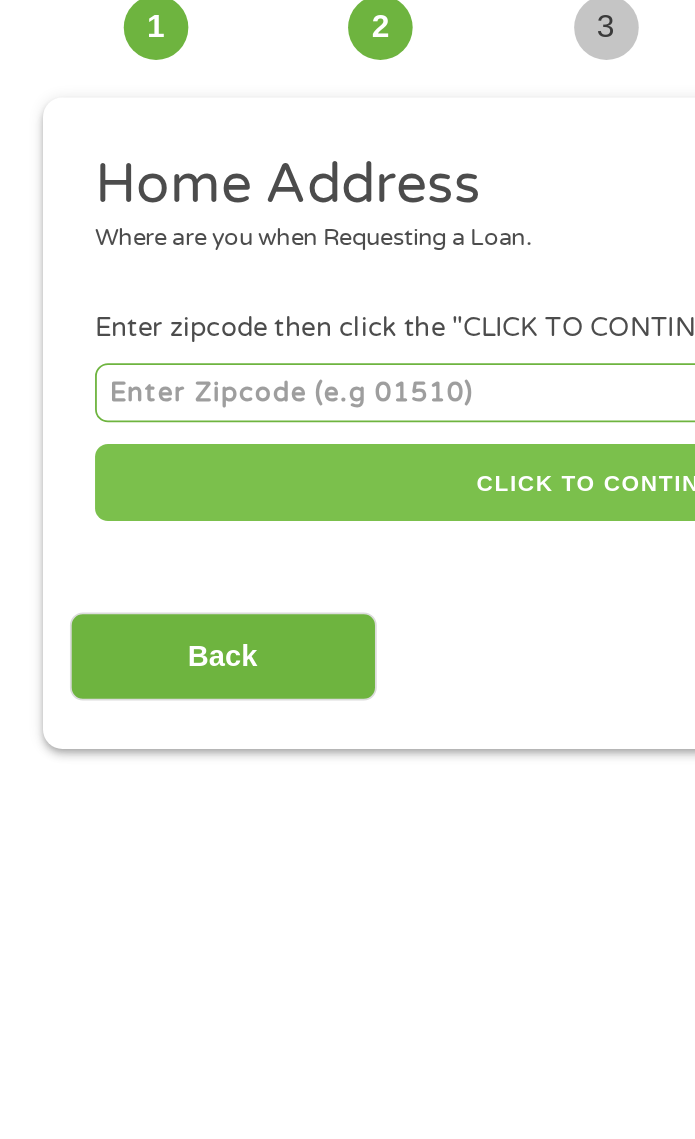 click on "CLICK TO CONTINUE" at bounding box center (347, 386) 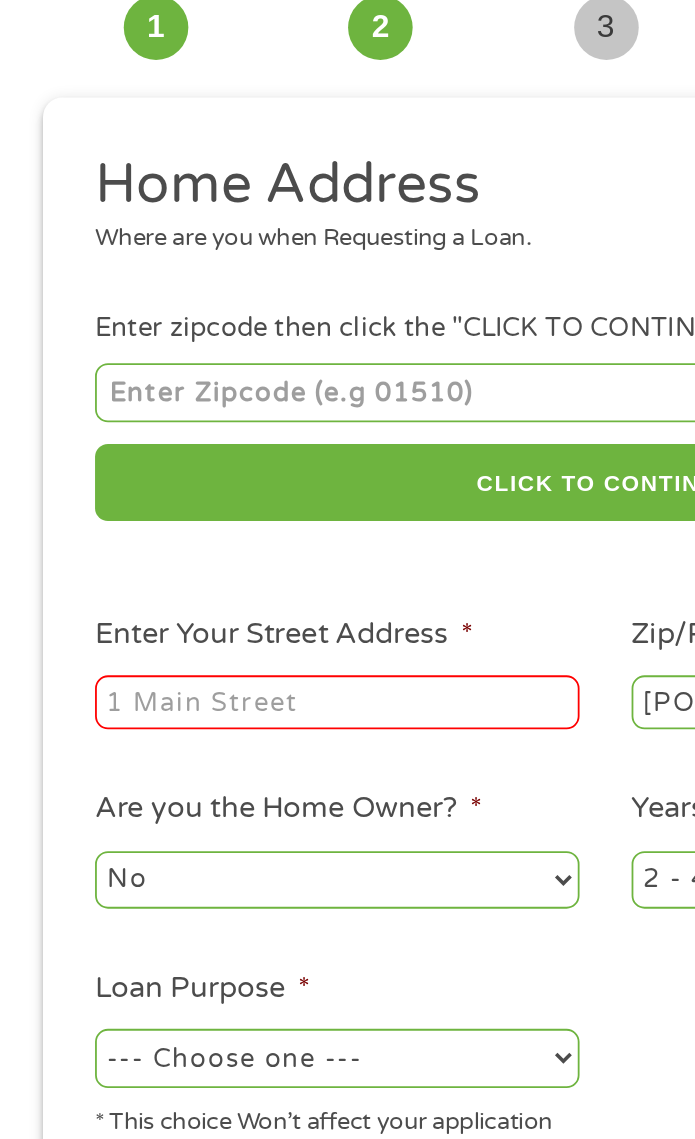 click on "Enter Your Street Address *" at bounding box center [198, 509] 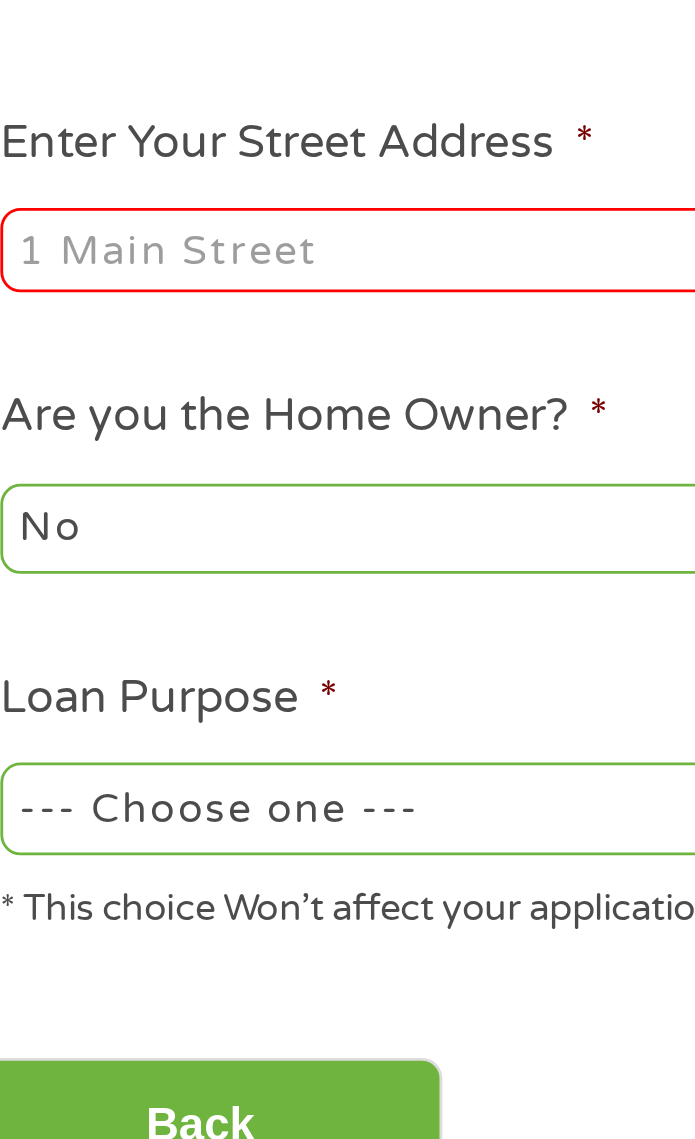 type on "[NUMBER] [STREET]" 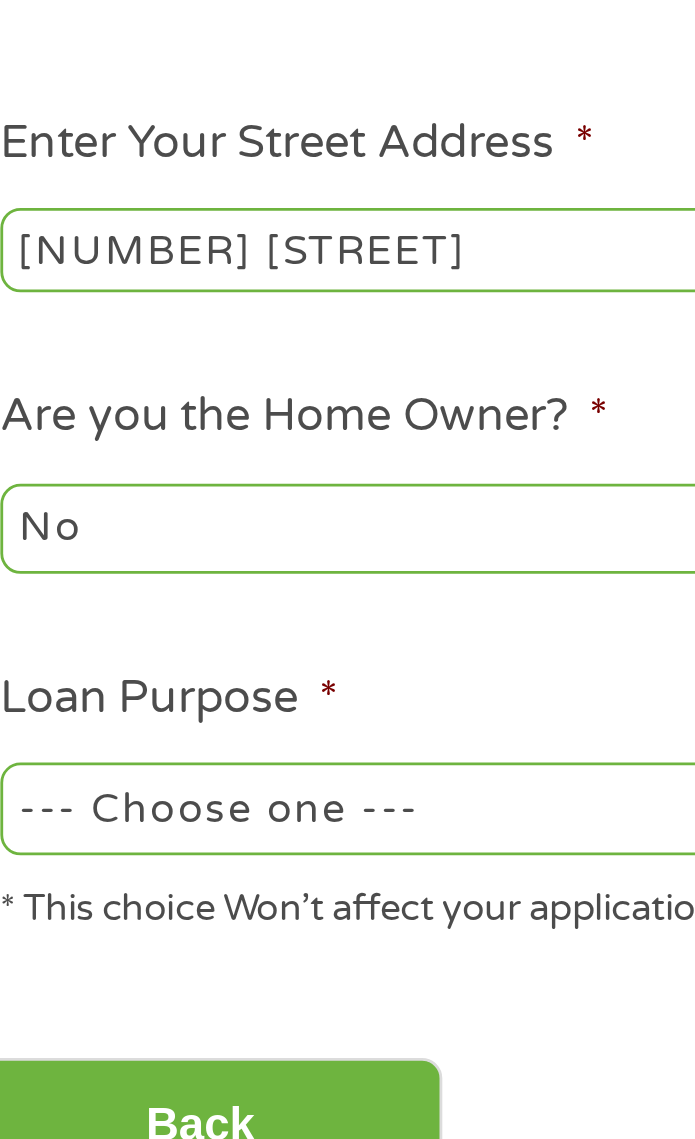 click on "--- Choose one --- Pay Bills Debt Consolidation Home Improvement Major Purchase Car Loan Short Term Cash Medical Expenses Other" at bounding box center [198, 707] 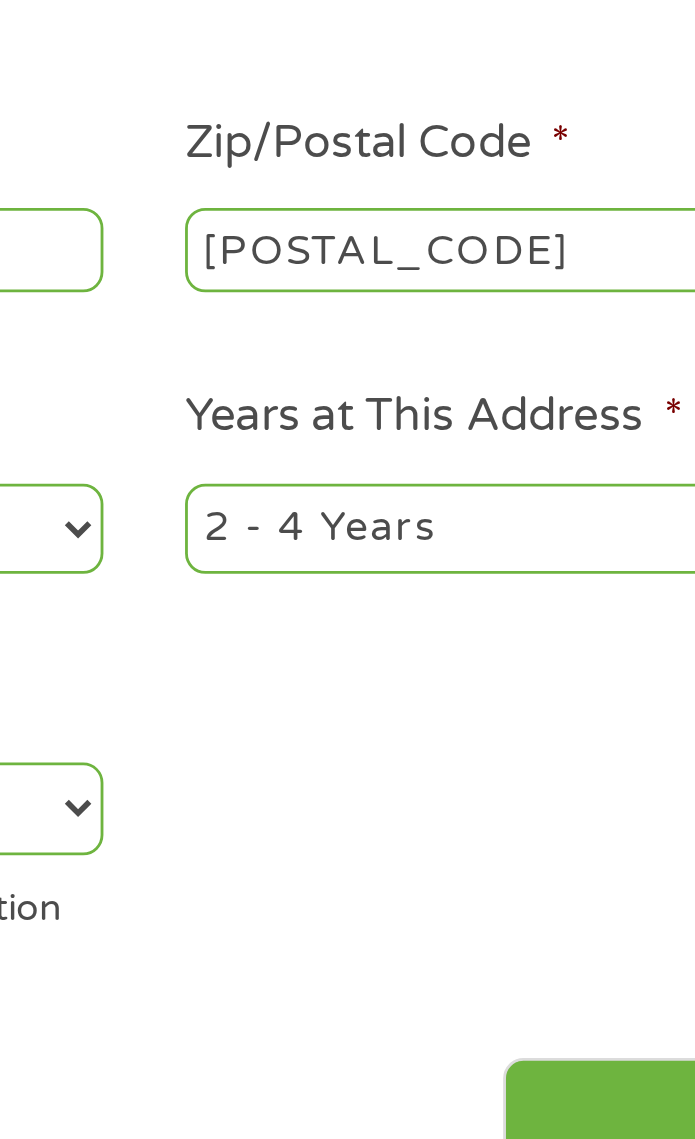 click on "1 Year or less 1 - 2 Years 2 - 4 Years Over 4 Years" at bounding box center (497, 608) 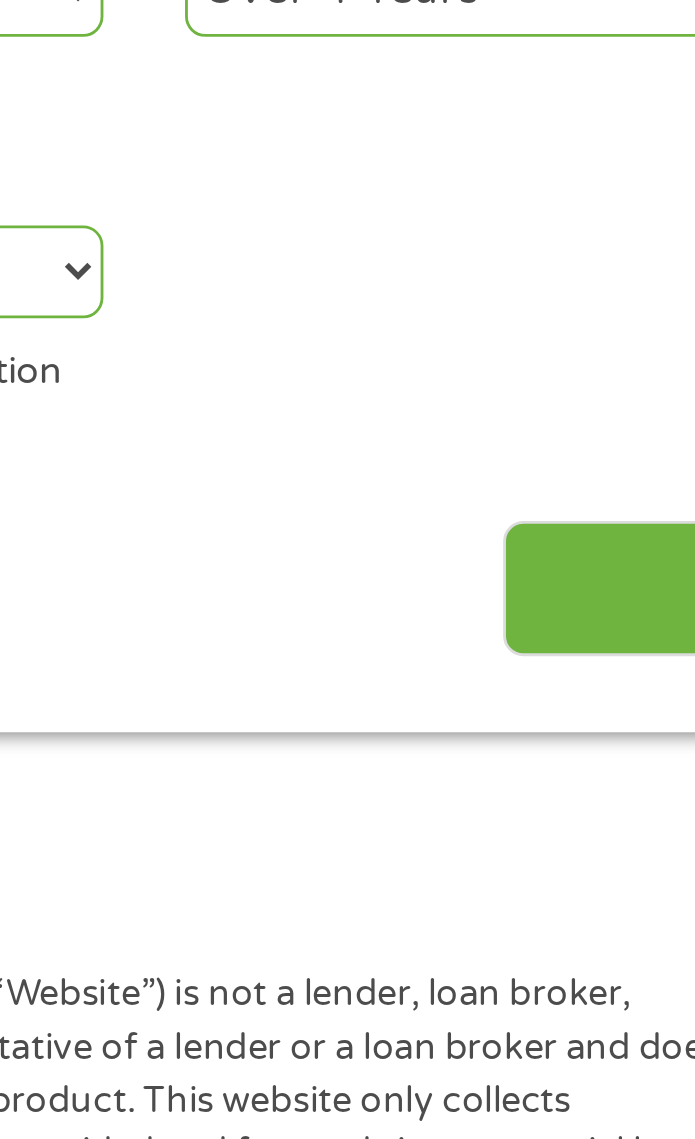 scroll, scrollTop: 15, scrollLeft: 0, axis: vertical 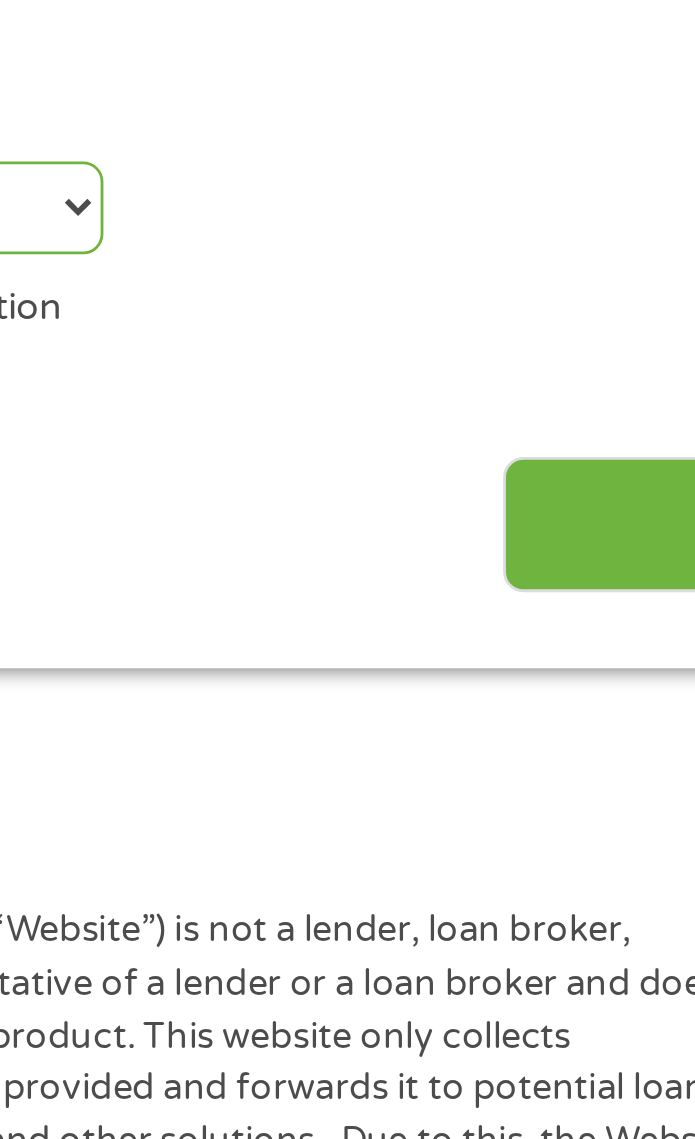 click on "Next" at bounding box center [560, 820] 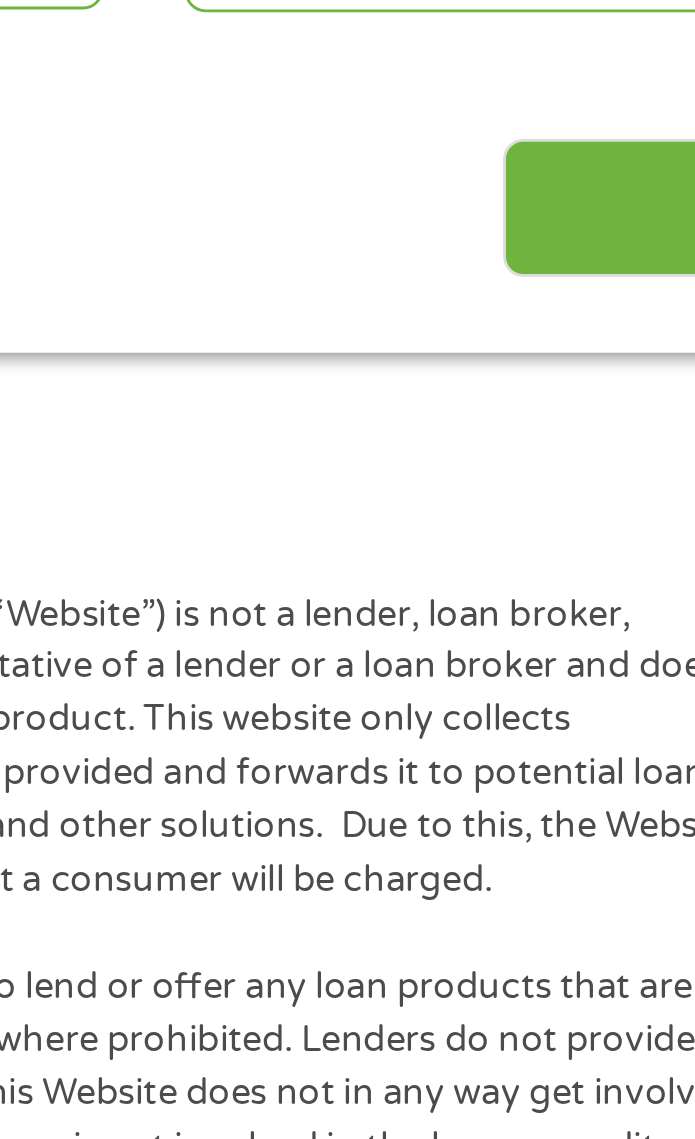 scroll, scrollTop: 8, scrollLeft: 8, axis: both 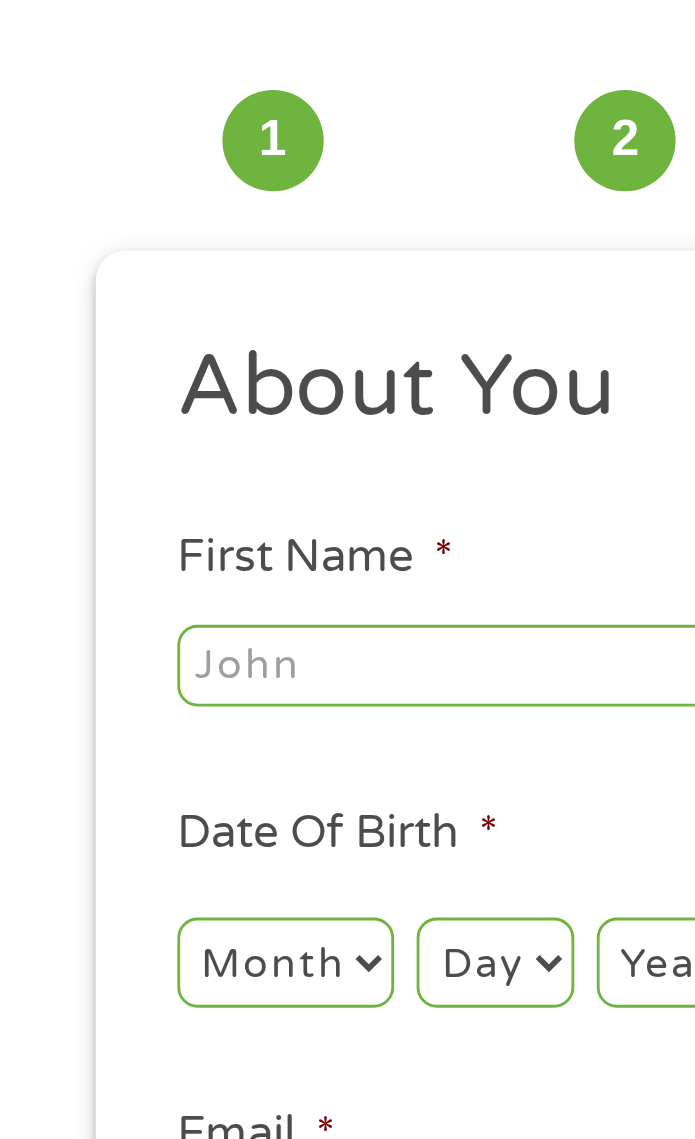 click on "First Name *" at bounding box center (198, 335) 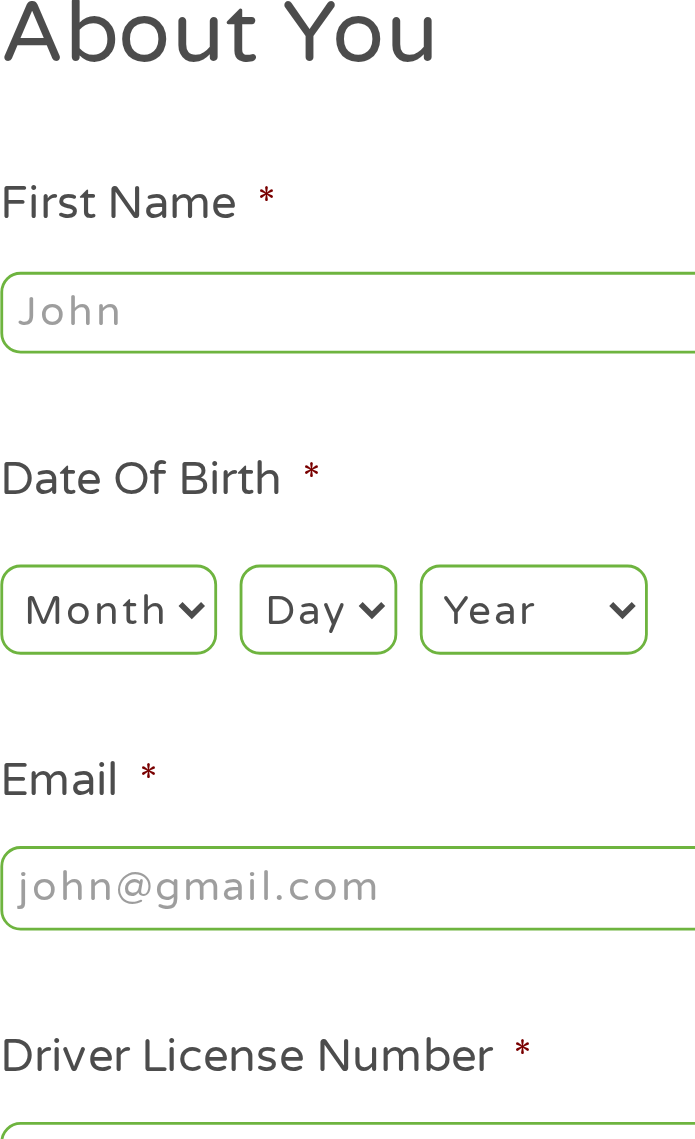 type on "[FIRST]" 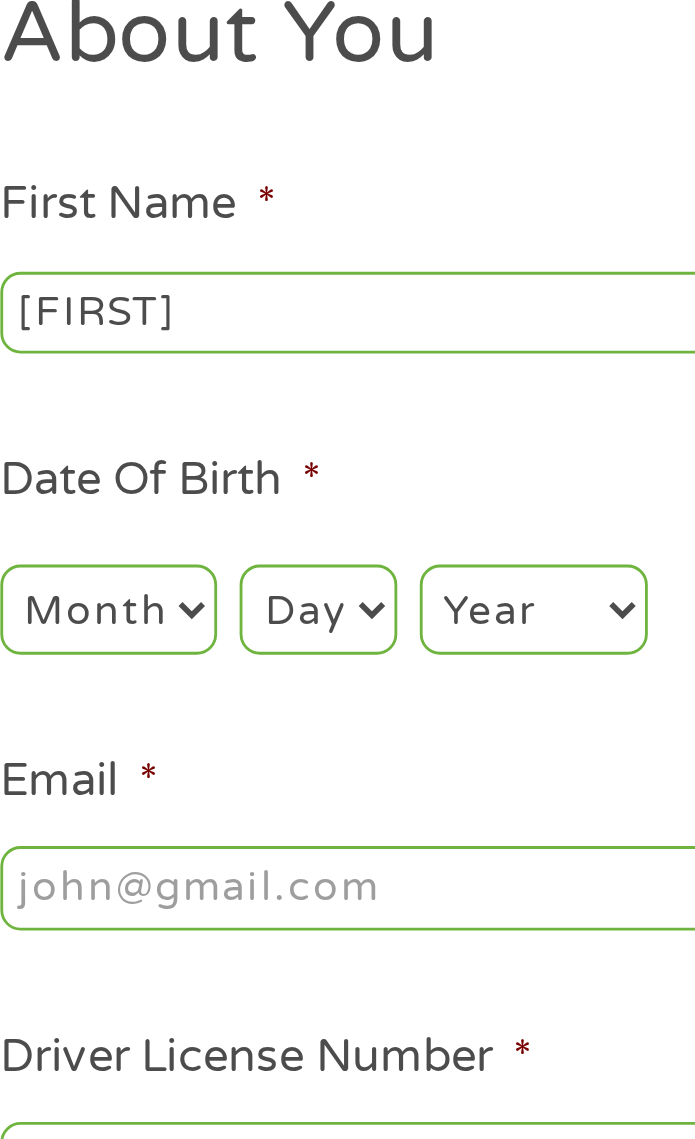 type on "[LAST]" 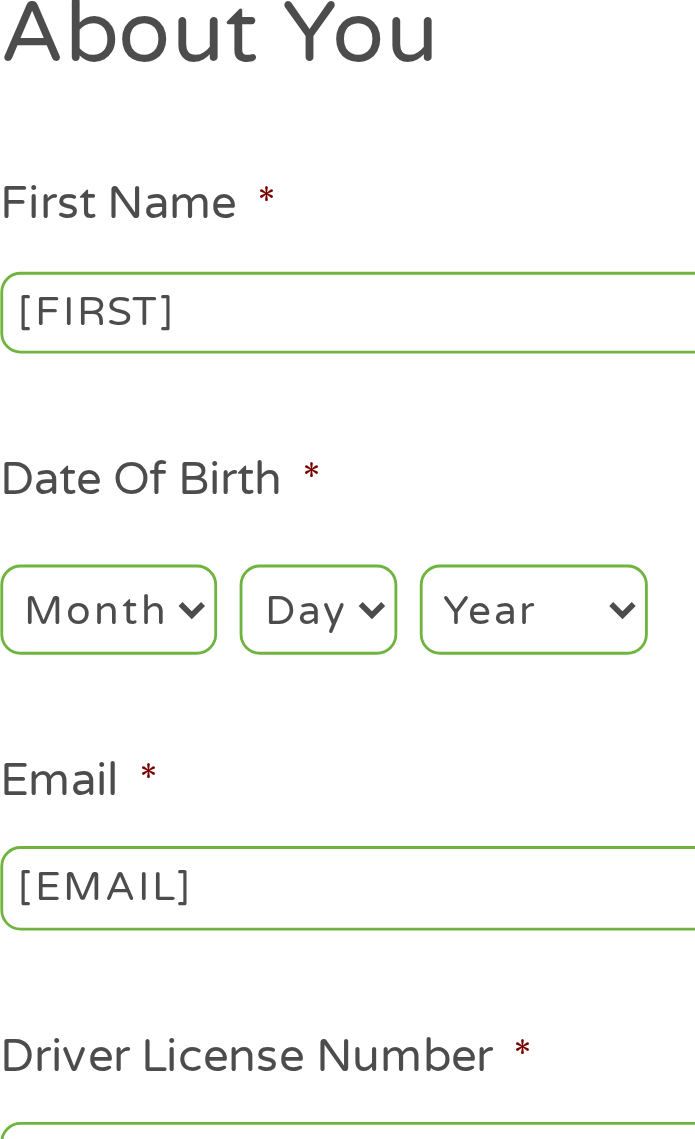 type on "[PHONE]" 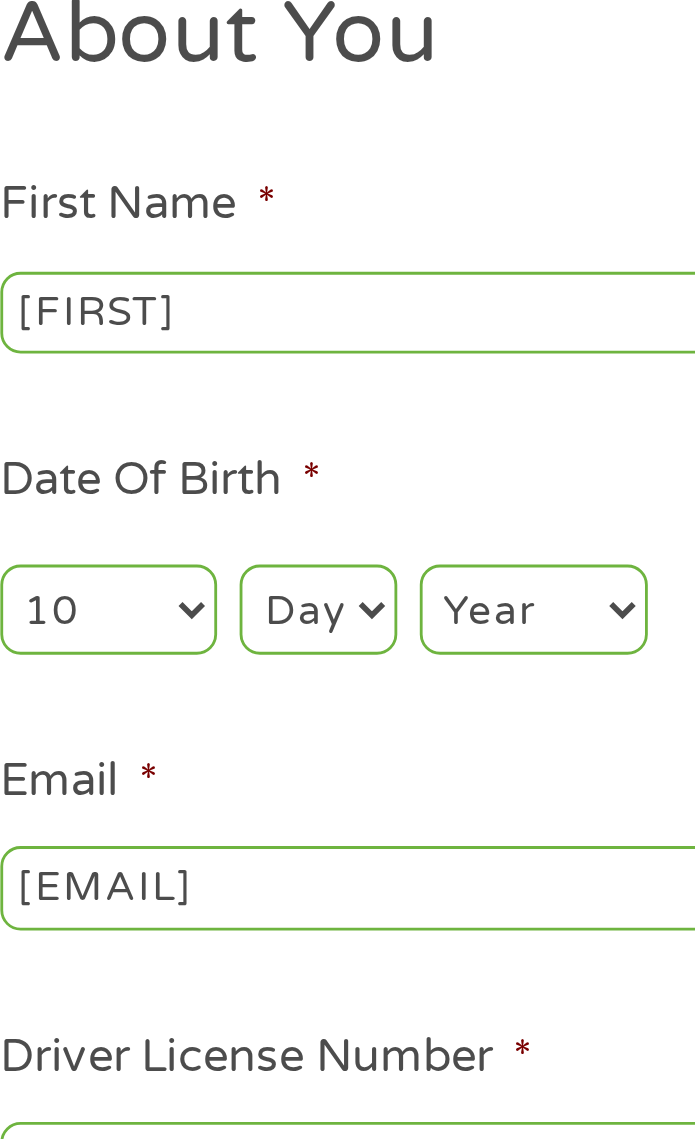 click on "Day 1 2 3 4 5 6 7 8 9 10 11 12 13 14 15 16 17 18 19 20 21 22 23 24 25 26 27 28 29 30 31" at bounding box center [175, 440] 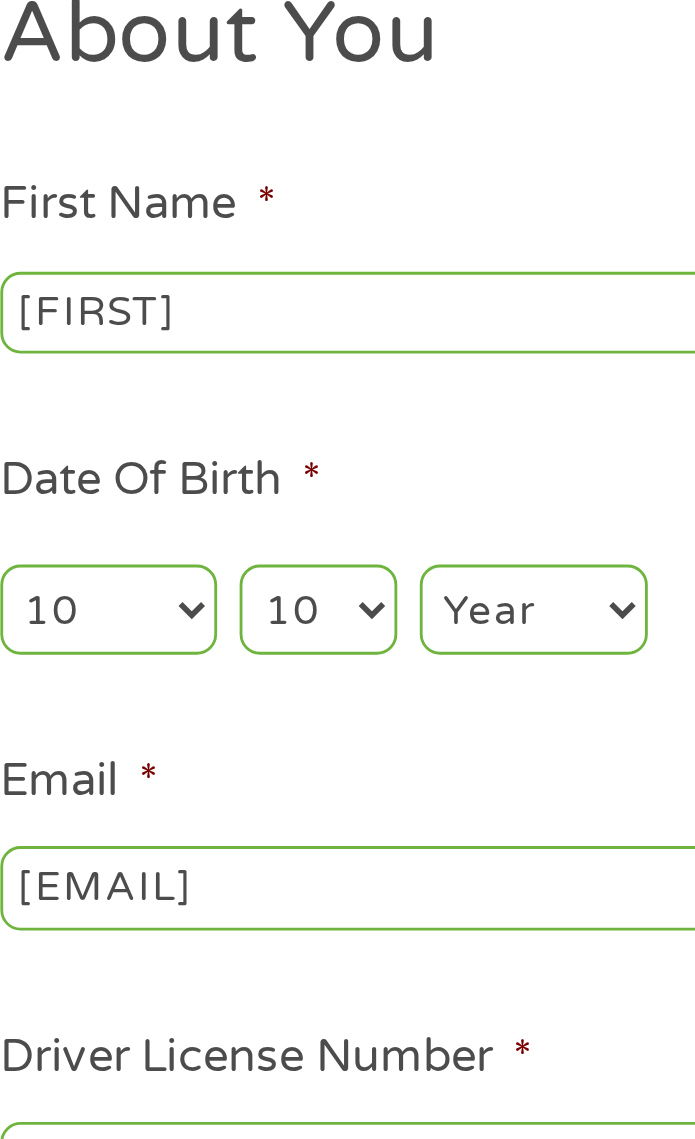click on "Year 2007 2006 2005 2004 2003 2002 2001 2000 1999 1998 1997 1996 1995 1994 1993 1992 1991 1990 1989 1988 1987 1986 1985 1984 1983 1982 1981 1980 1979 1978 1977 1976 1975 1974 1973 1972 1971 1970 1969 1968 1967 1966 1965 1964 1963 1962 1961 1960 1959 1958 1957 1956 1955 1954 1953 1952 1951 1950 1949 1948 1947 1946 1945 1944 1943 1942 1941 1940 1939 1938 1937 1936 1935 1934 1933 1932 1931 1930 1929 1928 1927 1926 1925 1924 1923 1922 1921 1920" at bounding box center [252, 440] 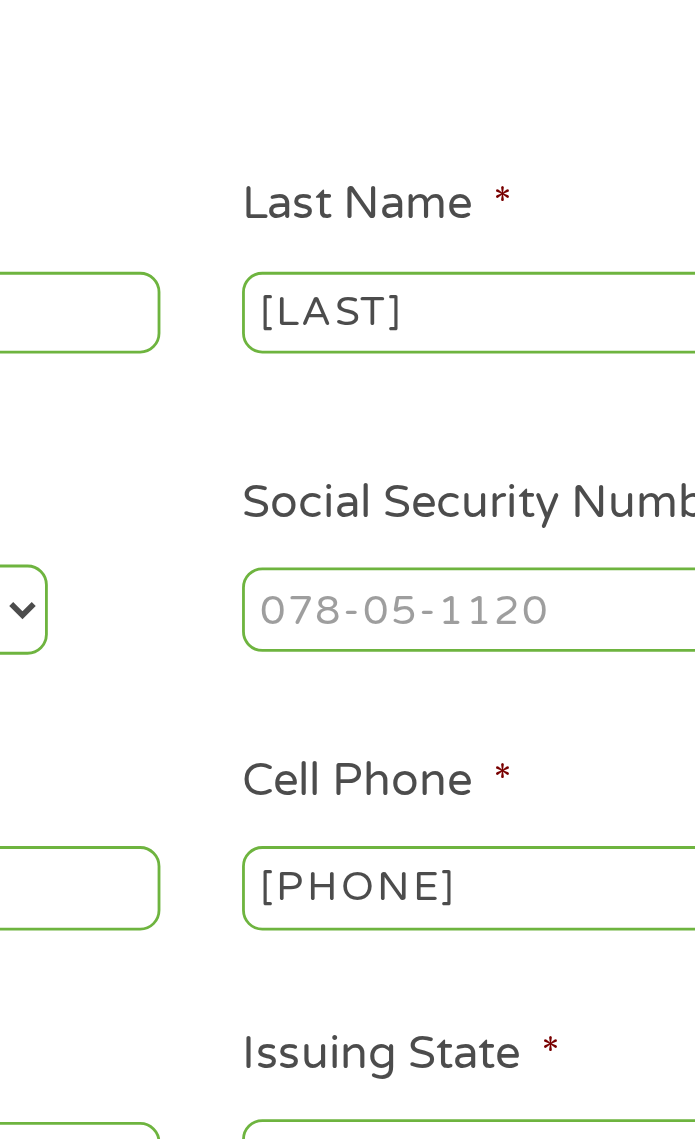 click on "Social Security Number (SSN) *" at bounding box center [497, 440] 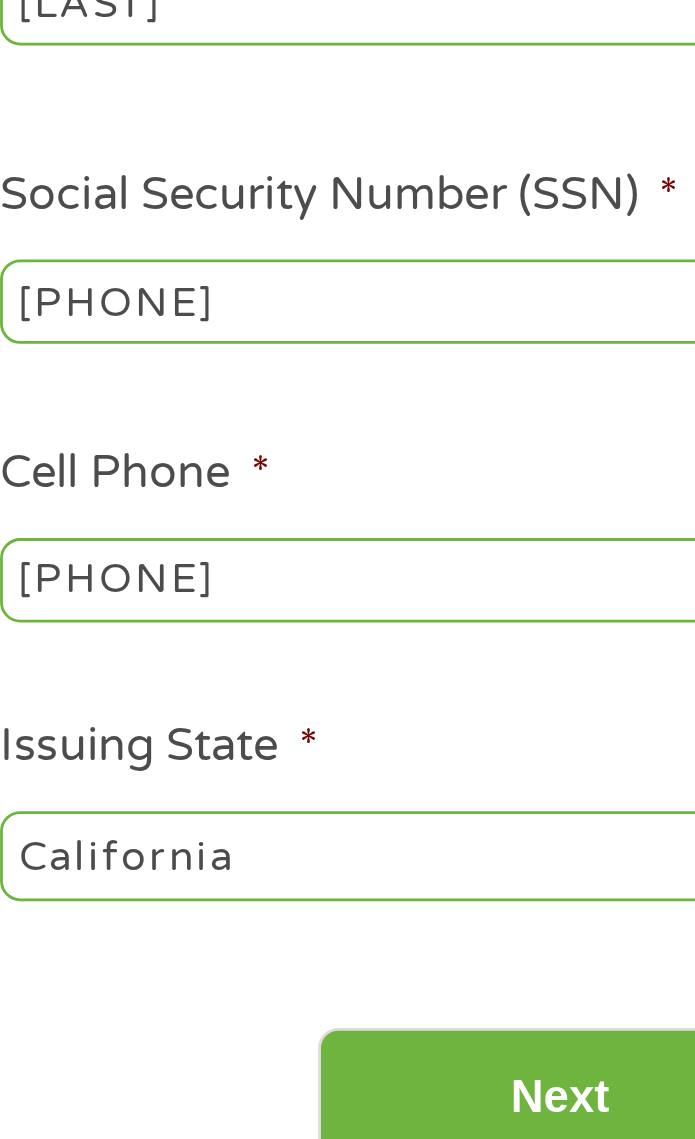 type on "[PHONE]" 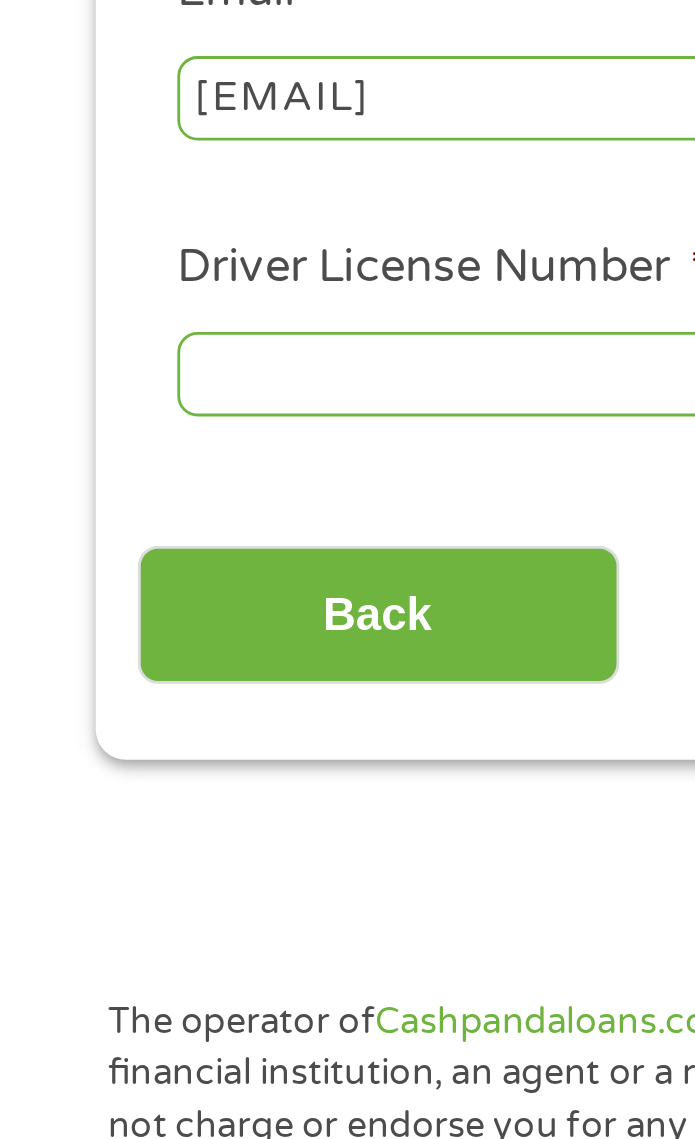 click on "Driver License Number *" at bounding box center [198, 637] 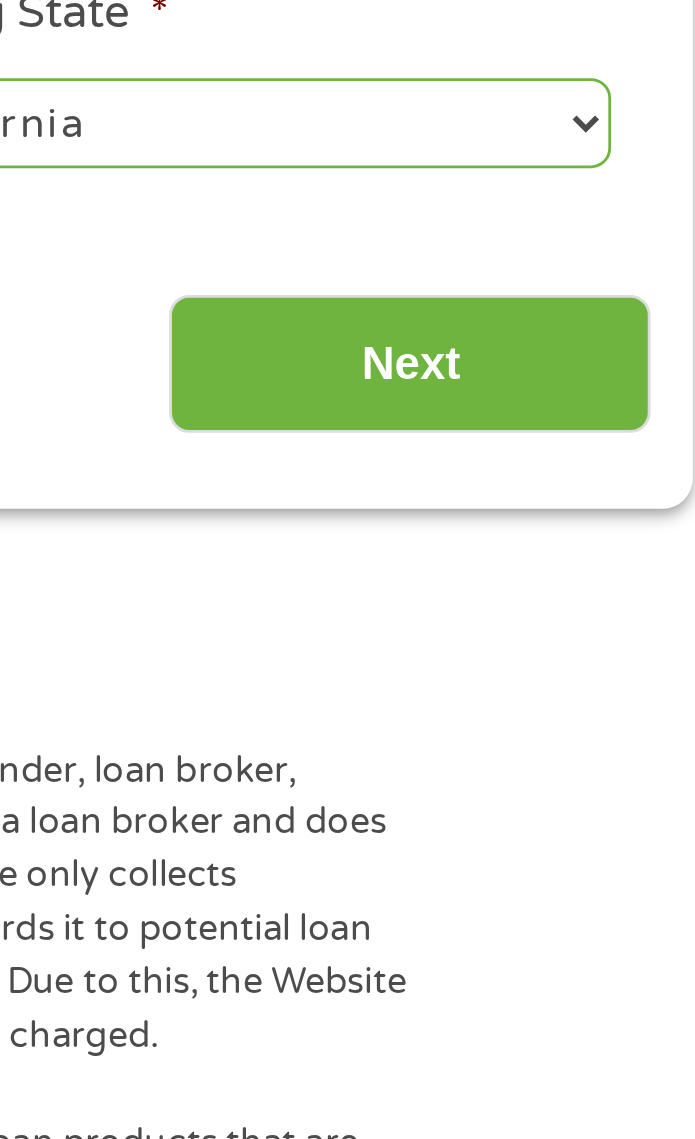 type on "[NUMBER]" 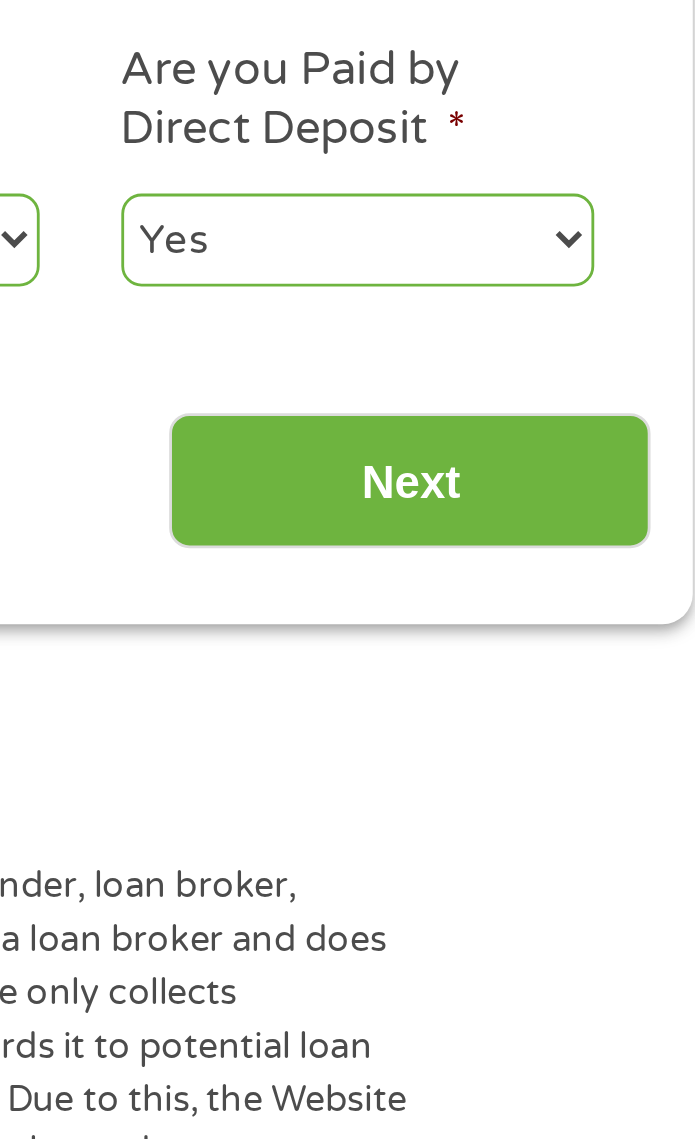 scroll, scrollTop: 15, scrollLeft: 0, axis: vertical 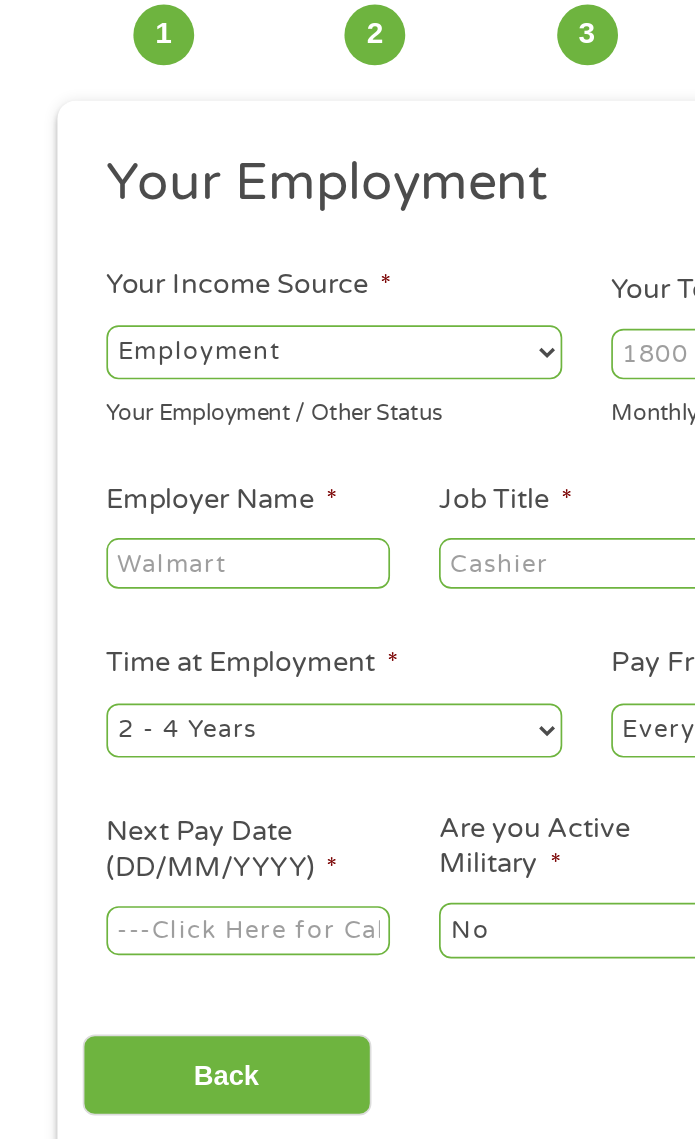 click on "--- Choose one --- Employment Self Employed Benefits" at bounding box center [198, 321] 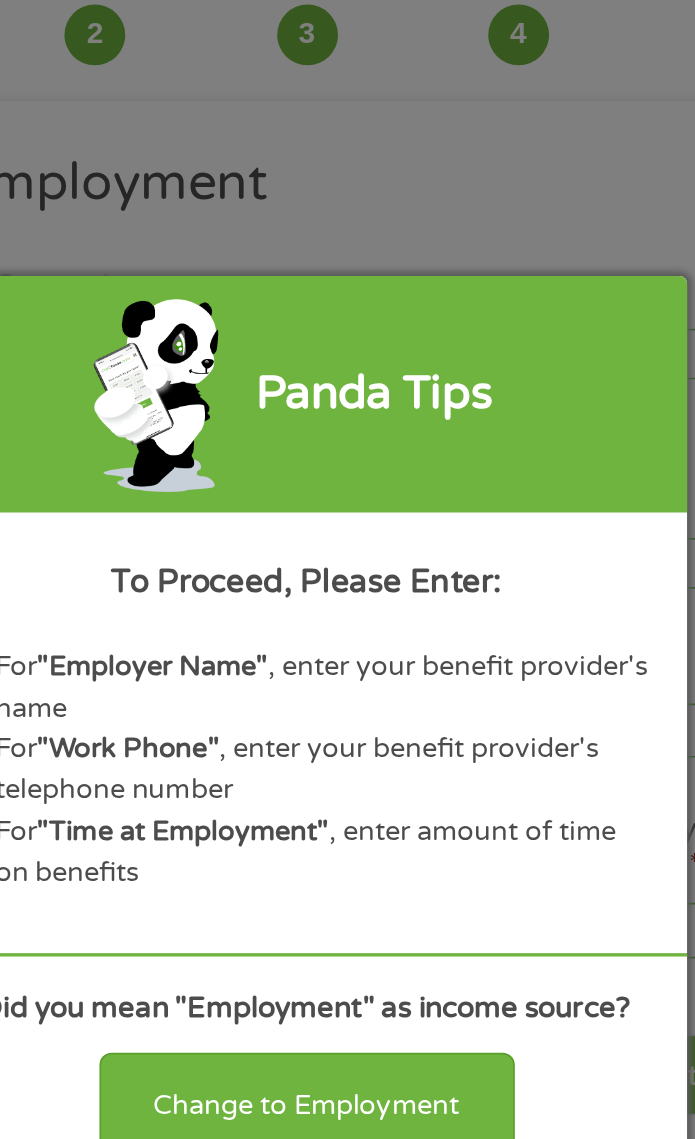 scroll, scrollTop: 15, scrollLeft: 0, axis: vertical 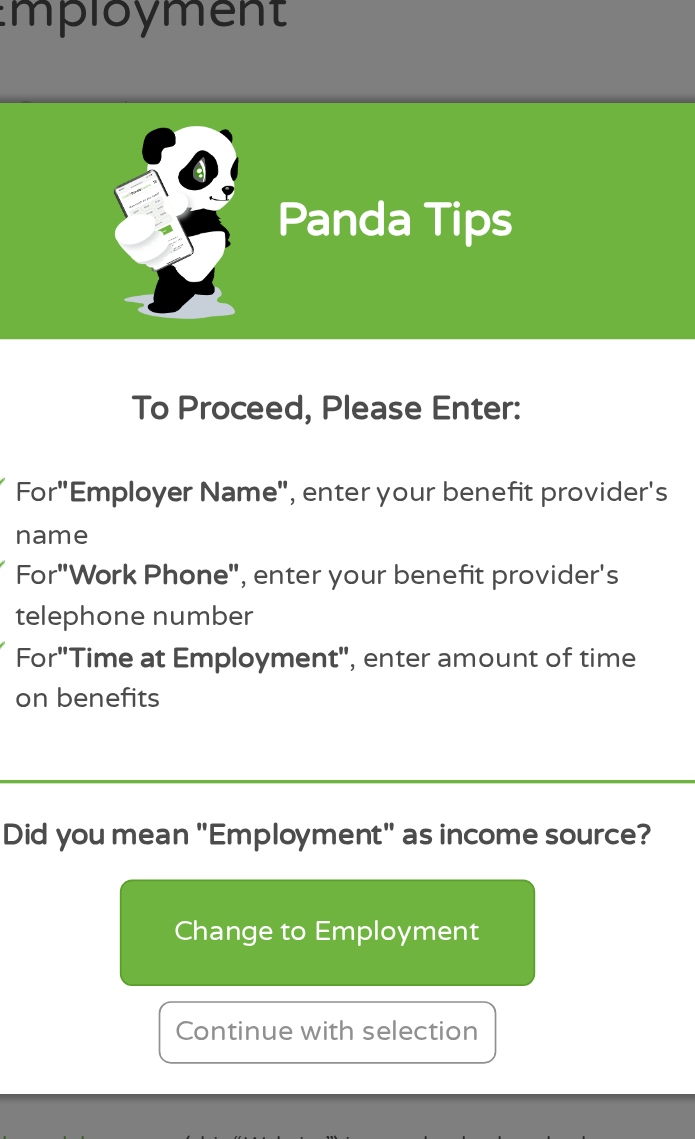 click on "Change to Employment" at bounding box center (348, 767) 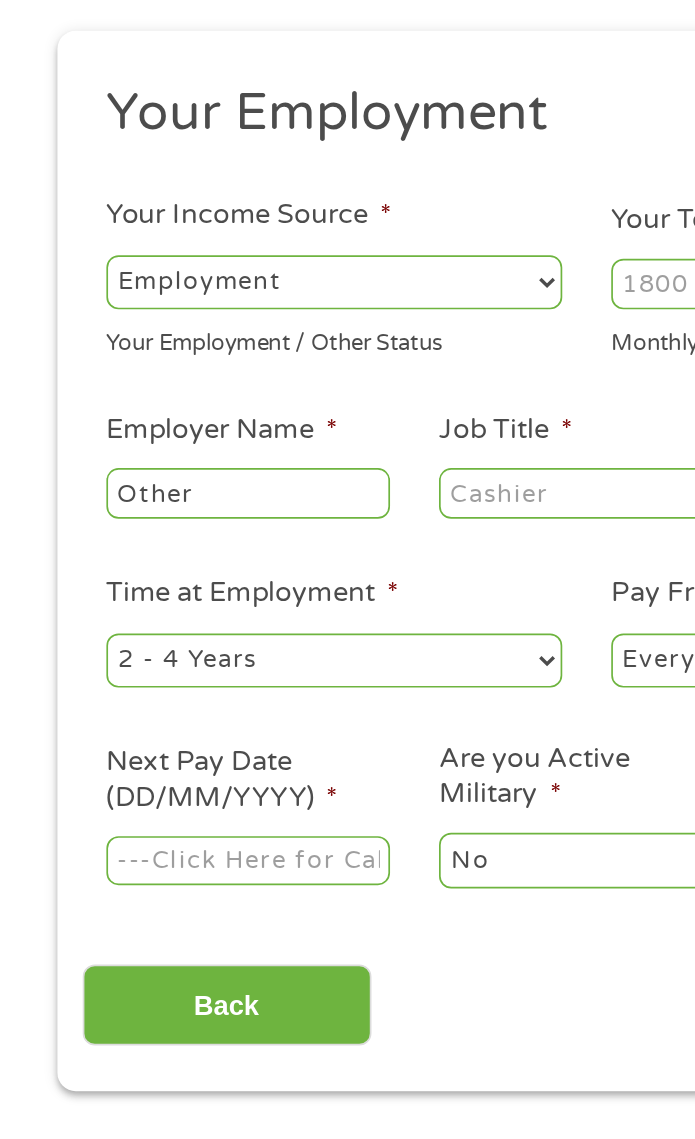 click on "--- Choose one --- Employment Self Employed Benefits" at bounding box center (198, 321) 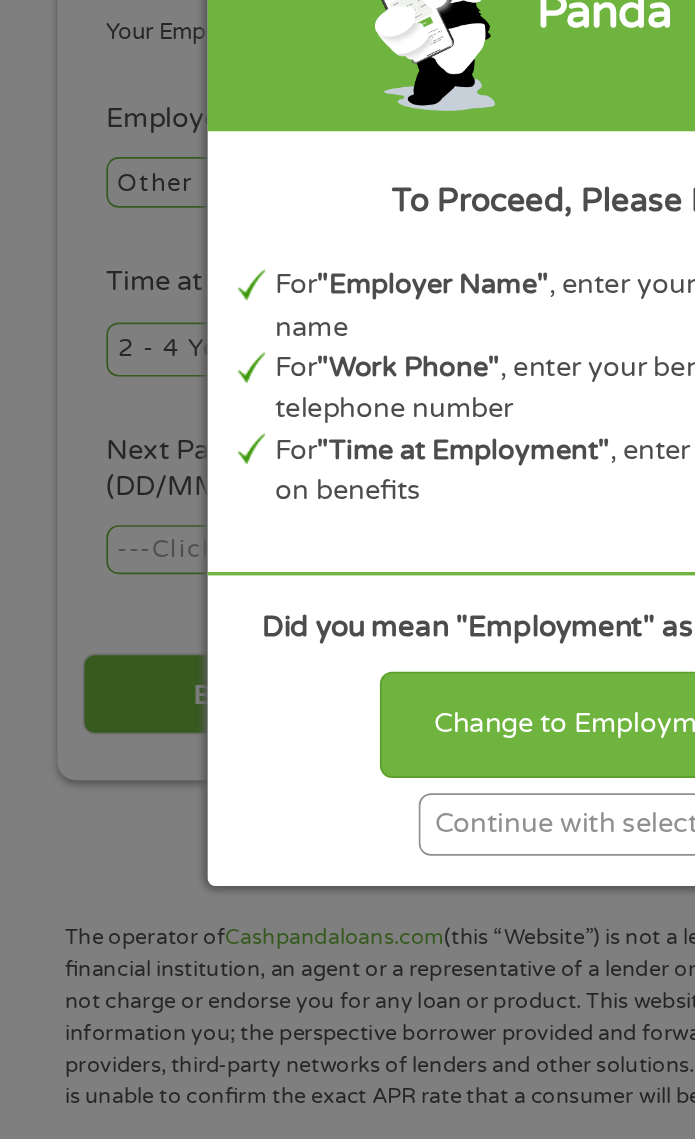 scroll, scrollTop: 15, scrollLeft: 0, axis: vertical 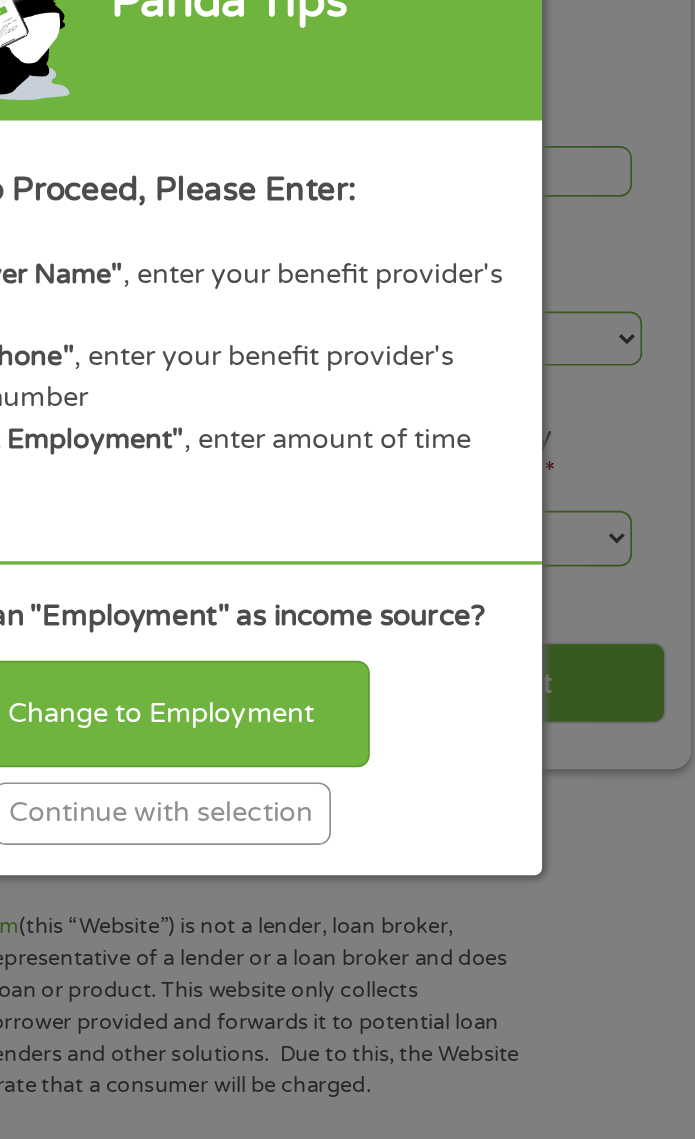 click on "Change to Employment" at bounding box center (348, 767) 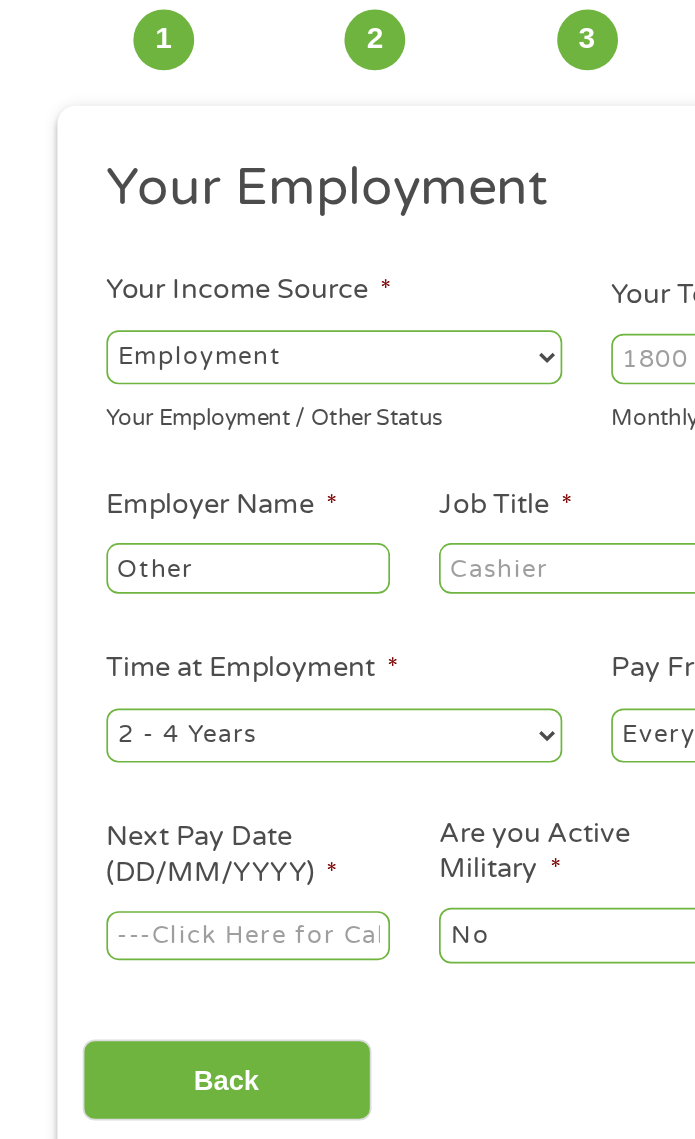 scroll, scrollTop: 15, scrollLeft: 0, axis: vertical 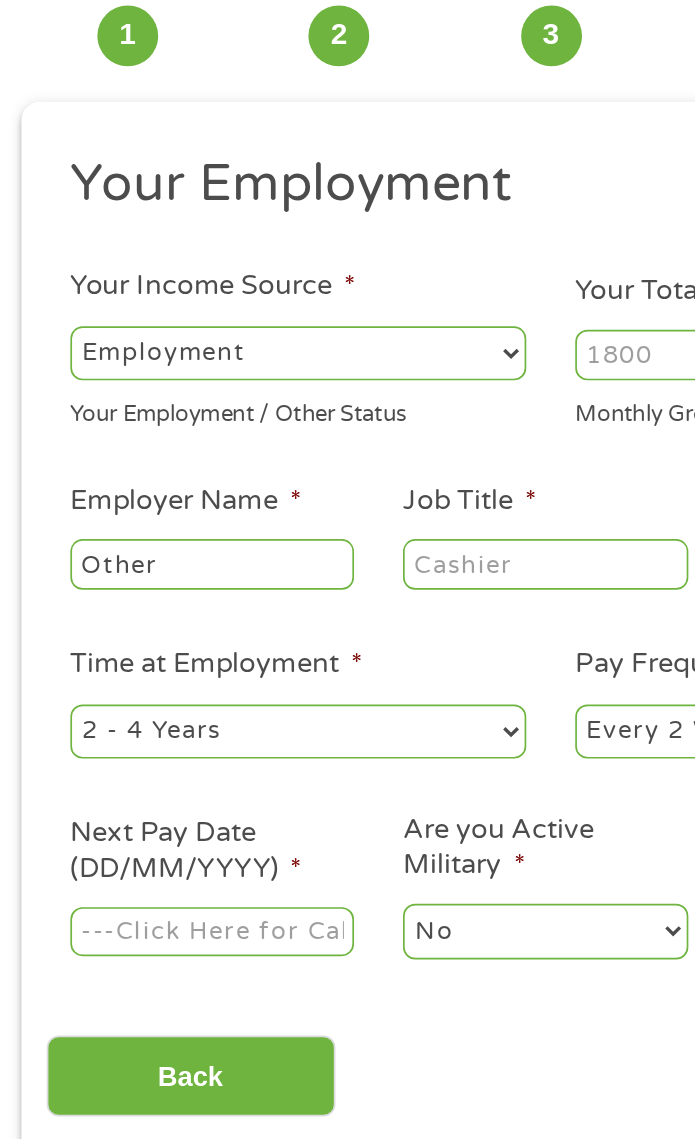 click on "Your Total Monthly Income *" at bounding box center (497, 322) 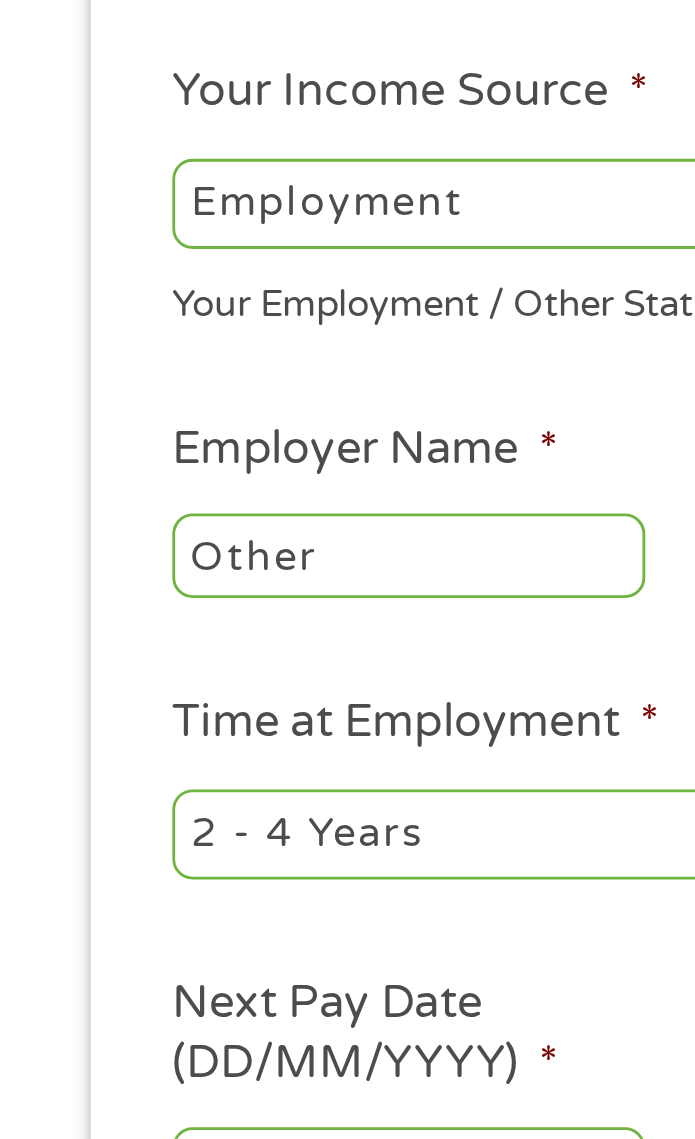 scroll, scrollTop: 15, scrollLeft: 0, axis: vertical 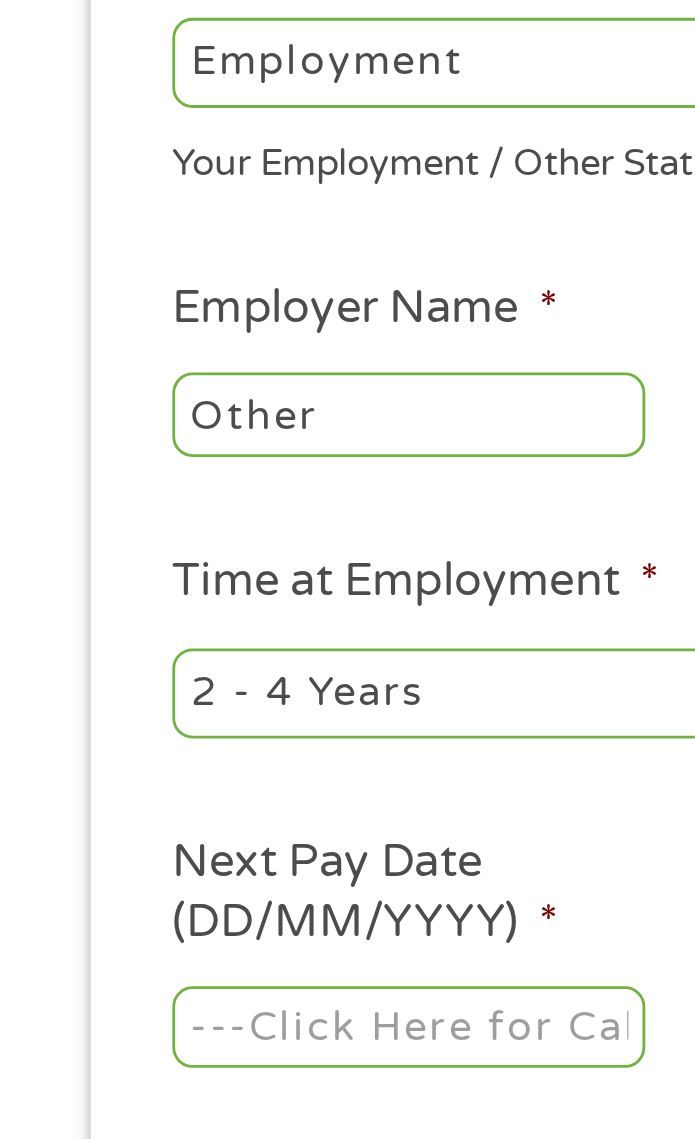 type on "1300" 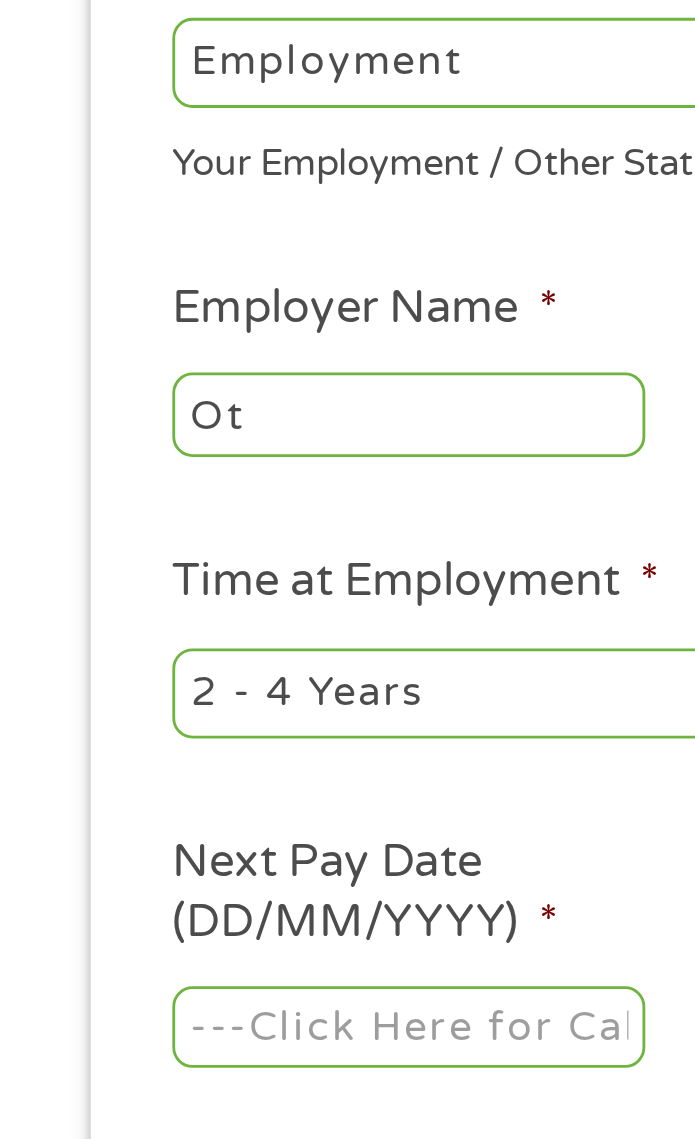 type on "O" 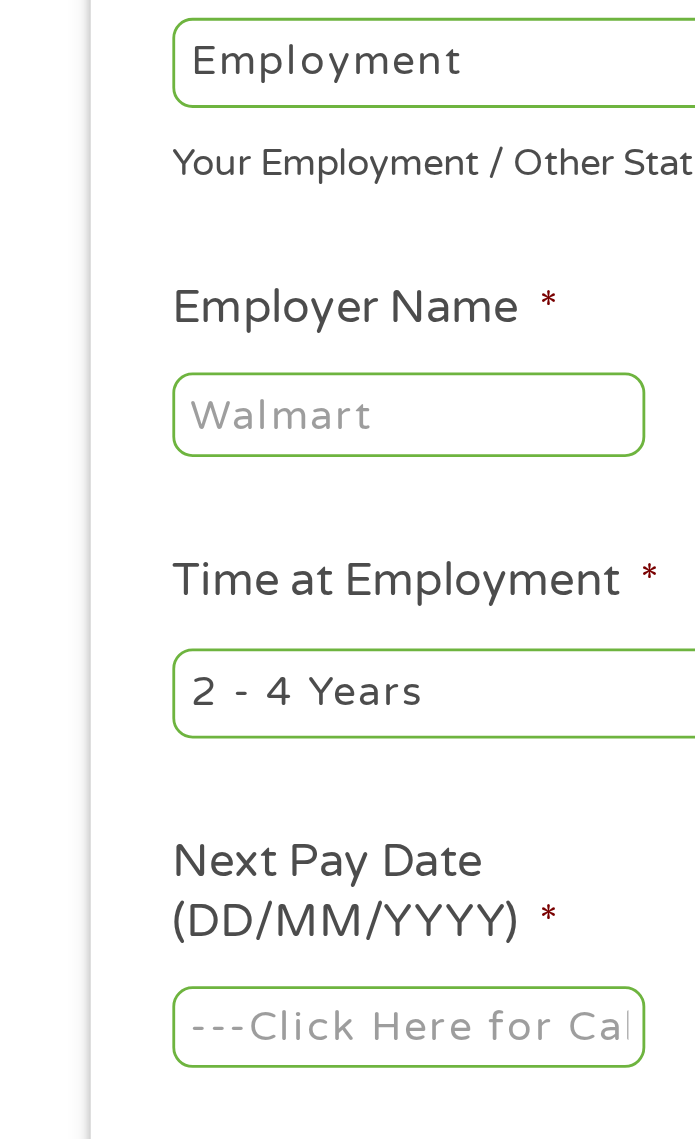 type on "s" 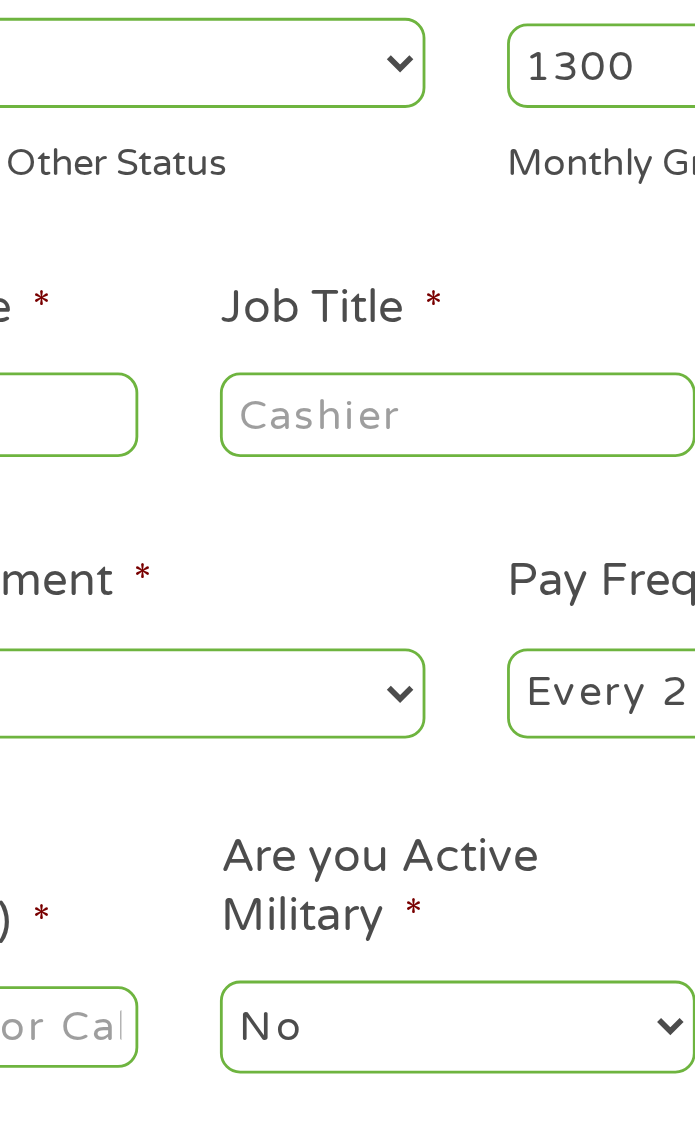 type on "S.S.I" 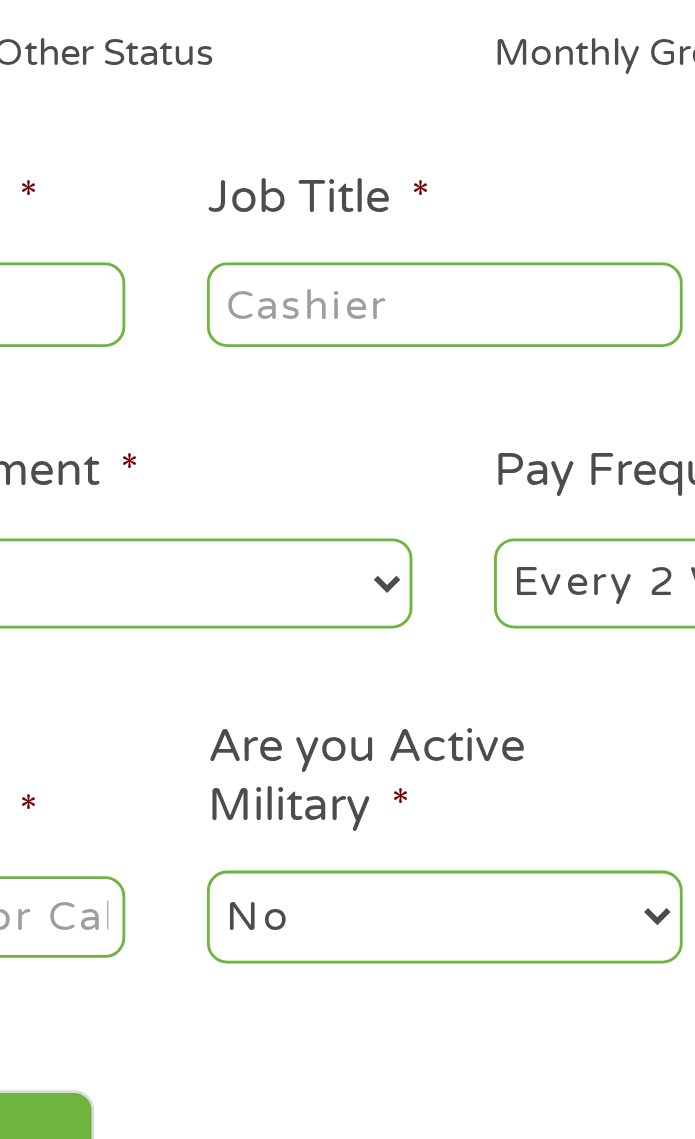 scroll, scrollTop: 15, scrollLeft: 0, axis: vertical 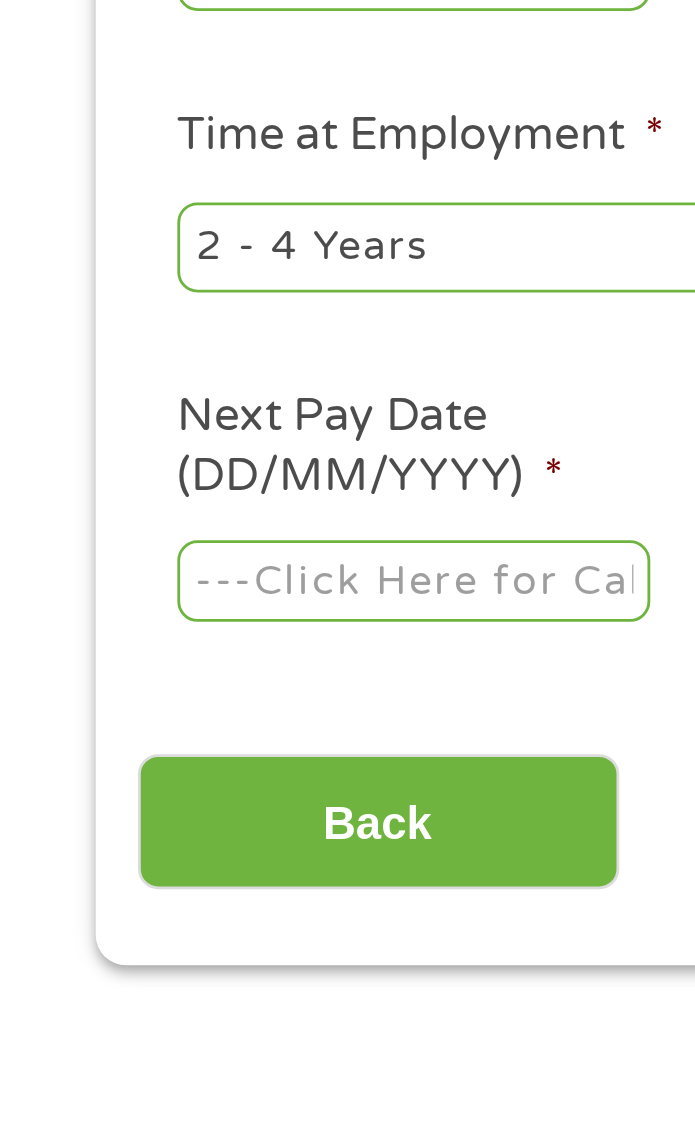 type on "My son has Downsydrone" 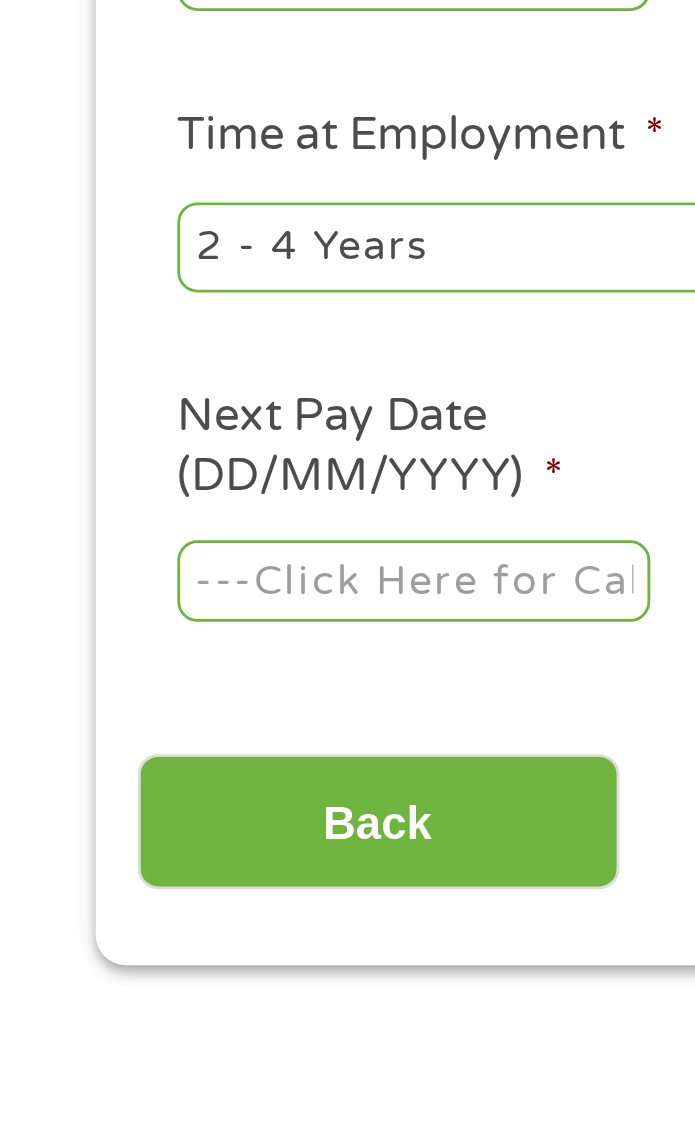 select on "60months" 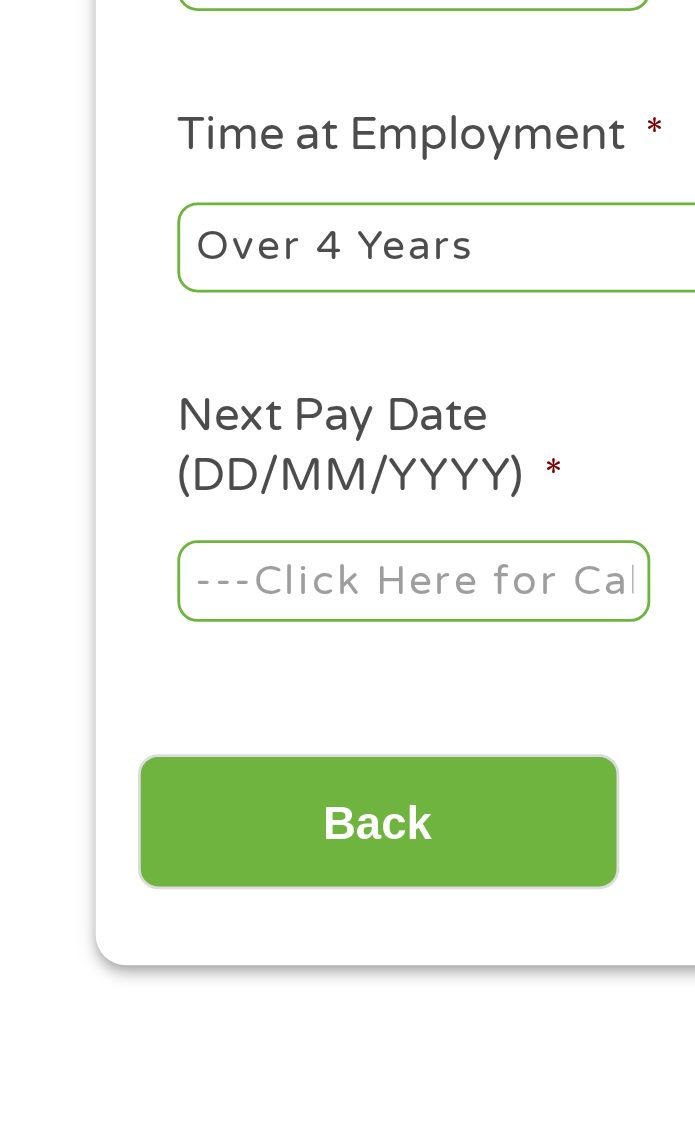 click on "This field is hidden when viewing the form gclid [AD_ID] This field is hidden when viewing the form Referrer https://www.cashpandaloans.com/payday-loans/?medium=adwords&source=adwords&campaign=22747592389&adgroup=182161859895&creative=761648948300&position=&keyword=speedy%20cash&utm_term=searchterm&matchtype=term&device=m&network=g&gad_source=1&gad_campaignid=22747592389&gclid=[AD_ID] This field is hidden when viewing the form Source adwords Campaign" at bounding box center (347, 1462) 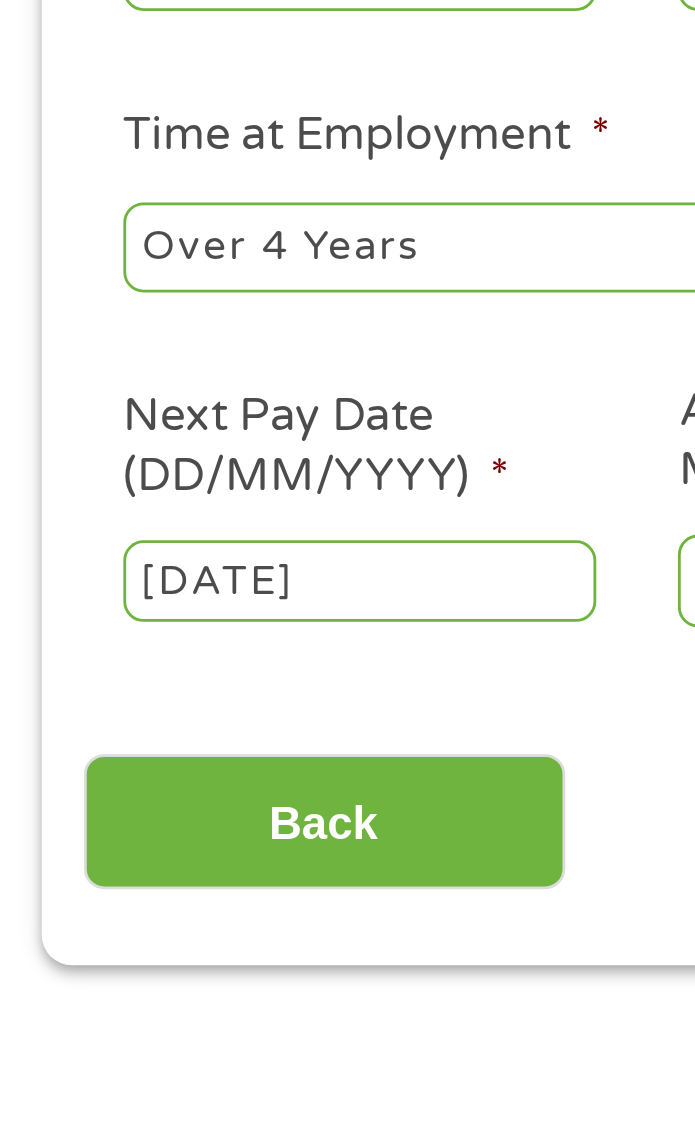 click on "This field is hidden when viewing the form gclid [AD_ID] This field is hidden when viewing the form Referrer https://www.cashpandaloans.com/payday-loans/?medium=adwords&source=adwords&campaign=22747592389&adgroup=182161859895&creative=761648948300&position=&keyword=speedy%20cash&utm_term=searchterm&matchtype=term&device=m&network=g&gad_source=1&gad_campaignid=22747592389&gclid=[AD_ID] This field is hidden when viewing the form Source adwords Campaign" at bounding box center (347, 1462) 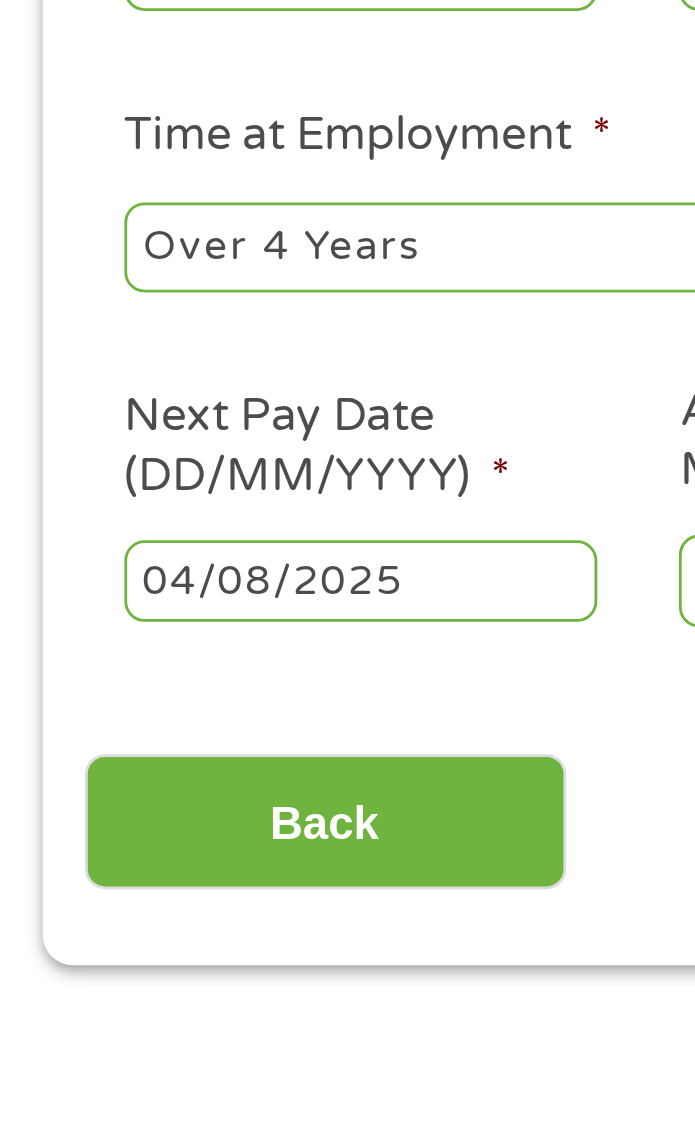 click on "This field is hidden when viewing the form gclid [AD_ID] This field is hidden when viewing the form Referrer https://www.cashpandaloans.com/payday-loans/?medium=adwords&source=adwords&campaign=22747592389&adgroup=182161859895&creative=761648948300&position=&keyword=speedy%20cash&utm_term=searchterm&matchtype=term&device=m&network=g&gad_source=1&gad_campaignid=22747592389&gclid=[AD_ID] This field is hidden when viewing the form Source adwords Campaign" at bounding box center [347, 1462] 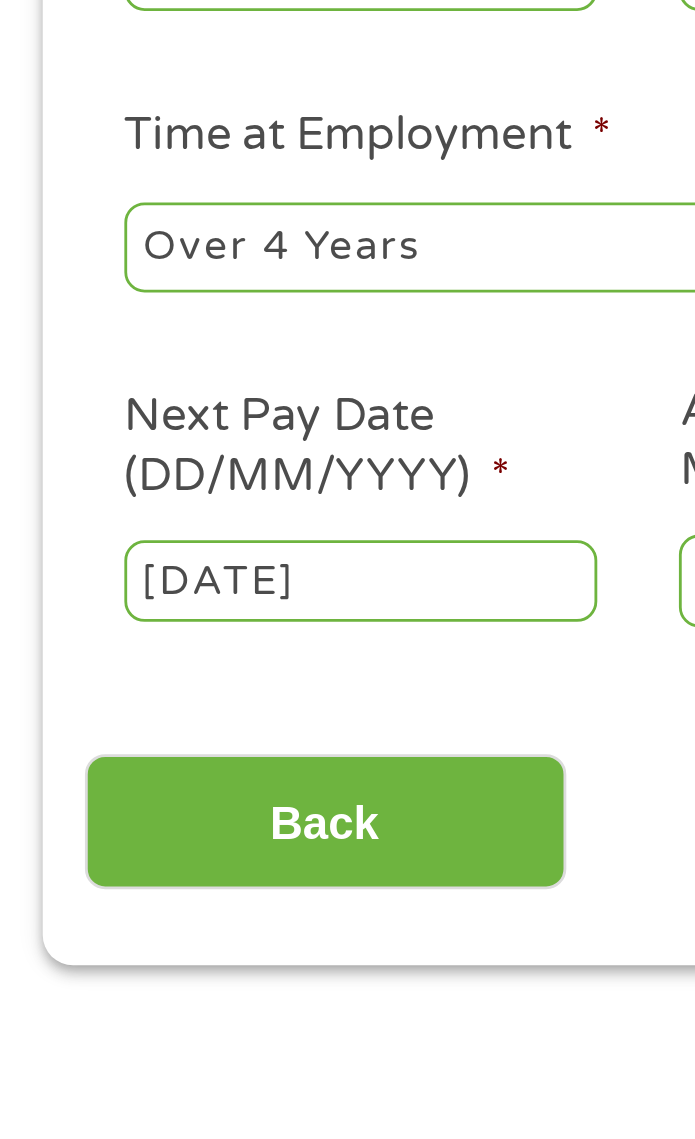 click on "This field is hidden when viewing the form gclid [AD_ID] This field is hidden when viewing the form Referrer https://www.cashpandaloans.com/payday-loans/?medium=adwords&source=adwords&campaign=22747592389&adgroup=182161859895&creative=761648948300&position=&keyword=speedy%20cash&utm_term=searchterm&matchtype=term&device=m&network=g&gad_source=1&gad_campaignid=22747592389&gclid=[AD_ID] This field is hidden when viewing the form Source adwords Campaign" at bounding box center [347, 1462] 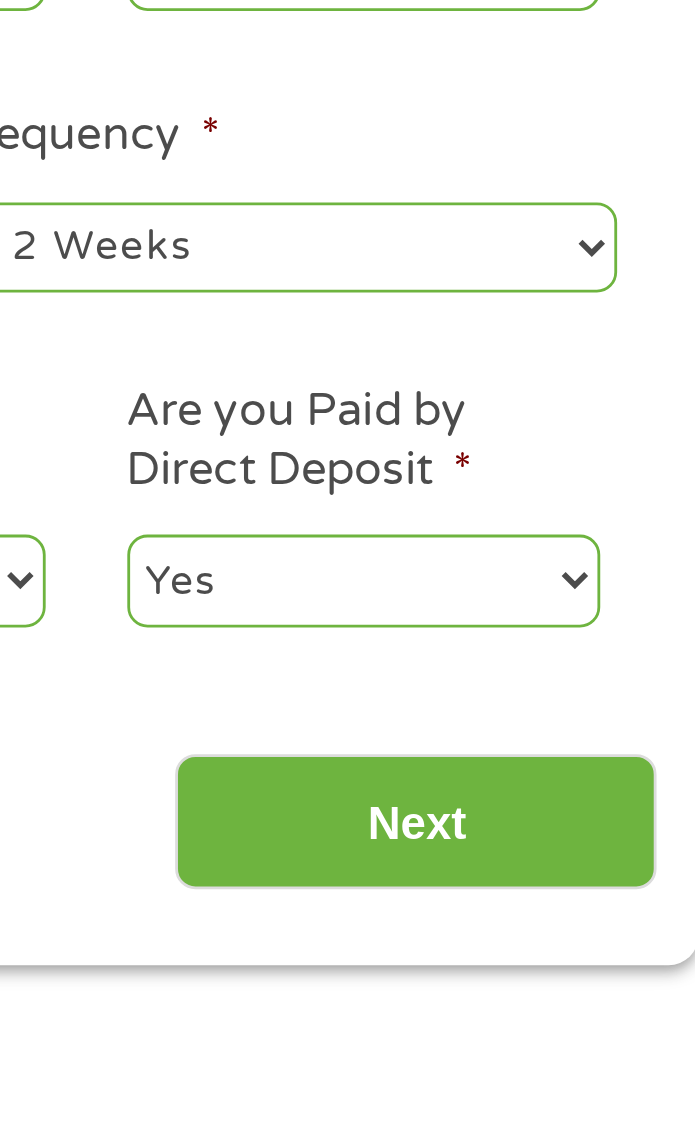 click on "--- Choose one --- Every 2 Weeks Every Week Monthly Semi-Monthly" at bounding box center (497, 545) 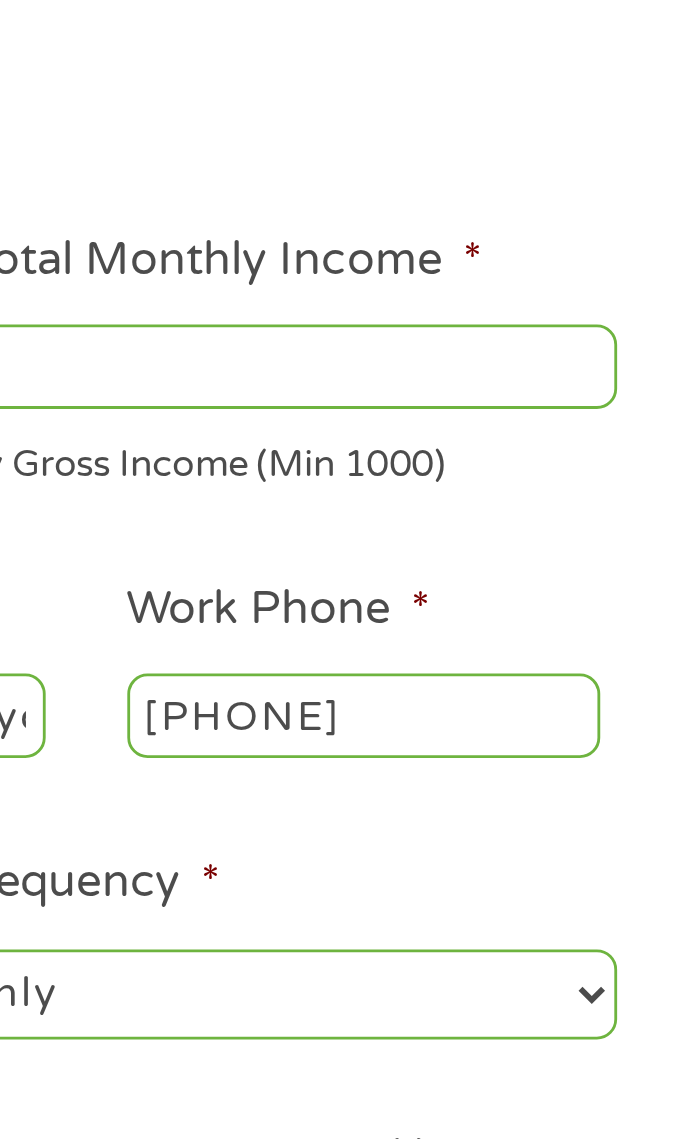 scroll, scrollTop: 15, scrollLeft: 0, axis: vertical 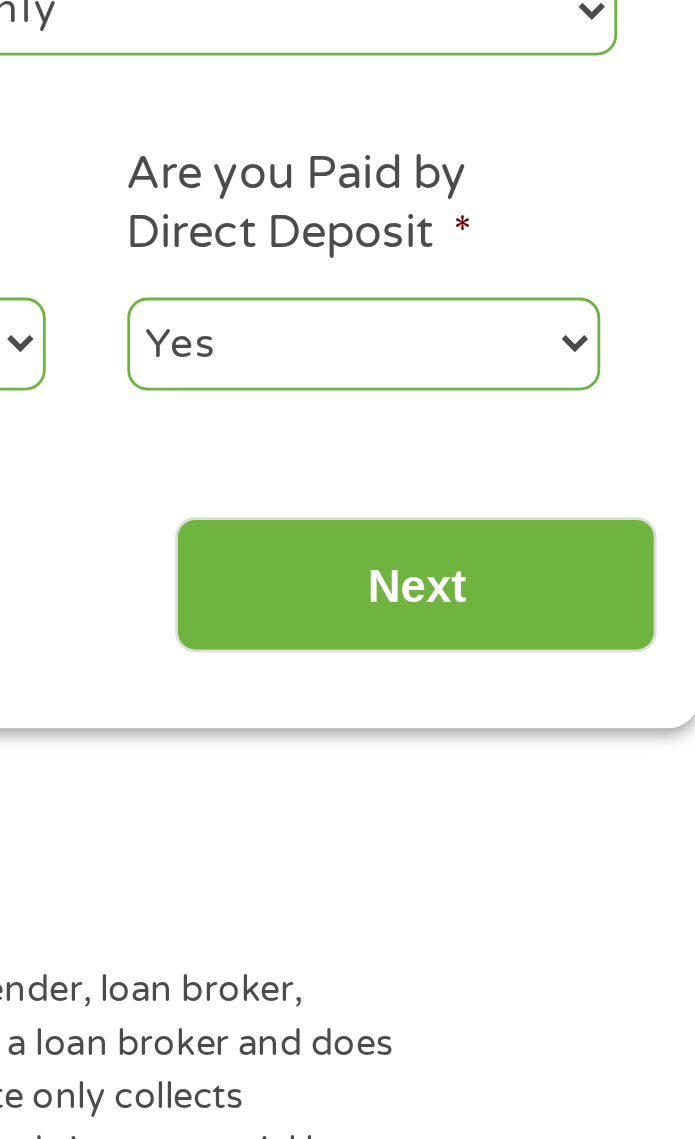 click on "Next" at bounding box center (560, 749) 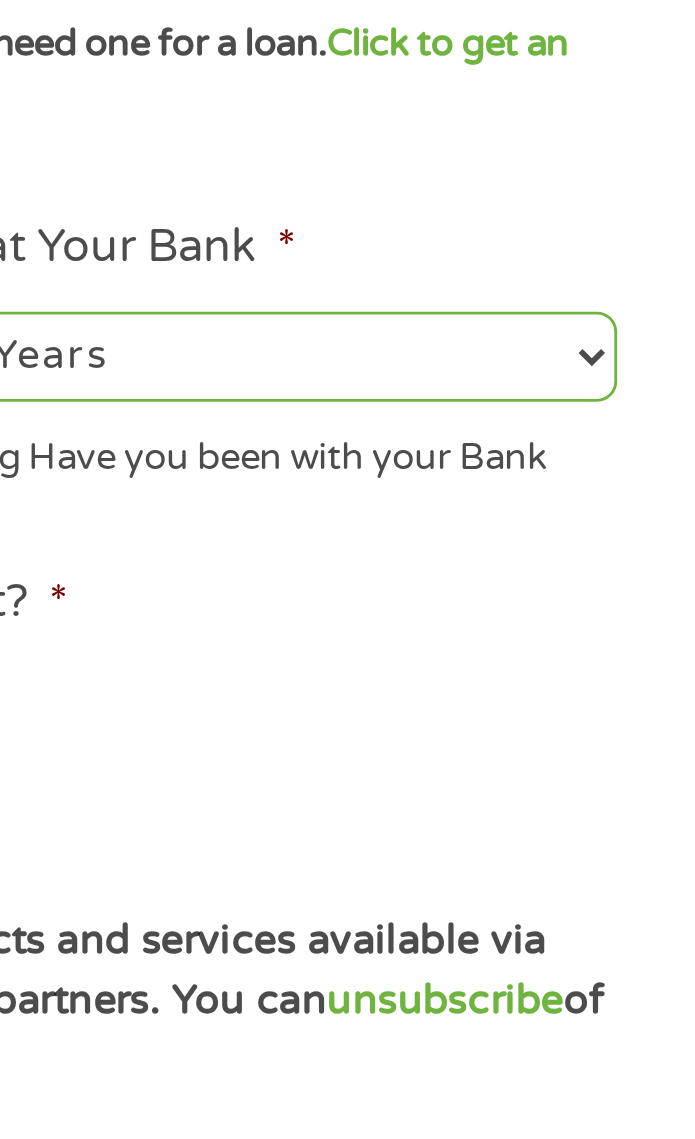 scroll, scrollTop: 8, scrollLeft: 8, axis: both 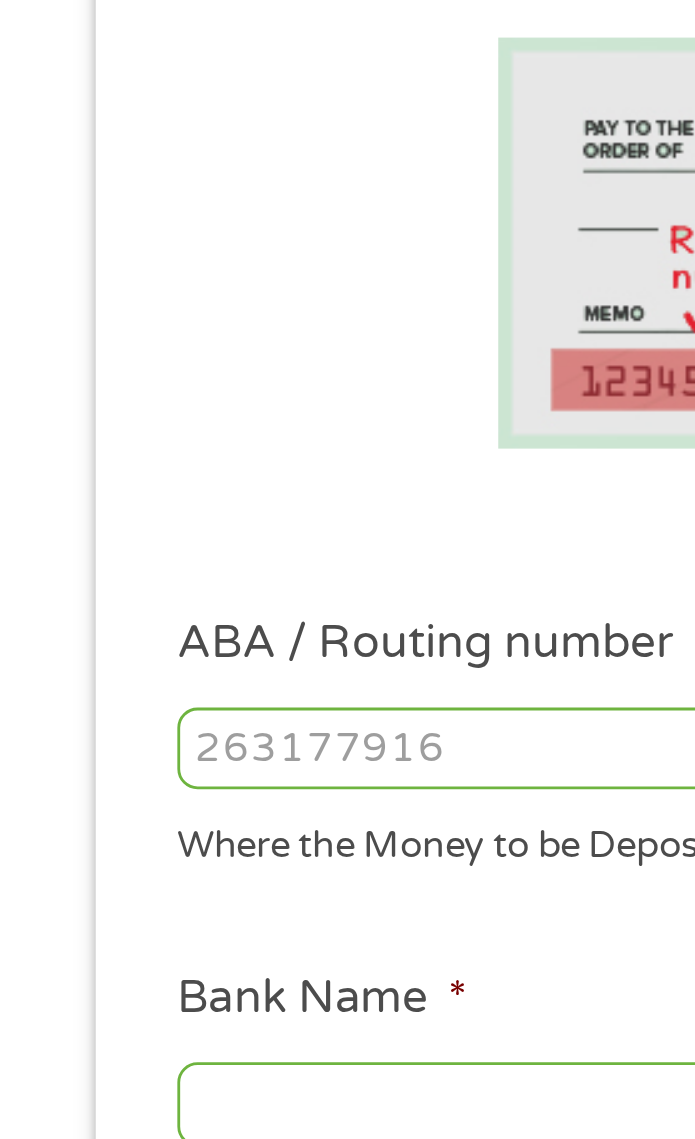 click on "Bank Name *" at bounding box center (198, 684) 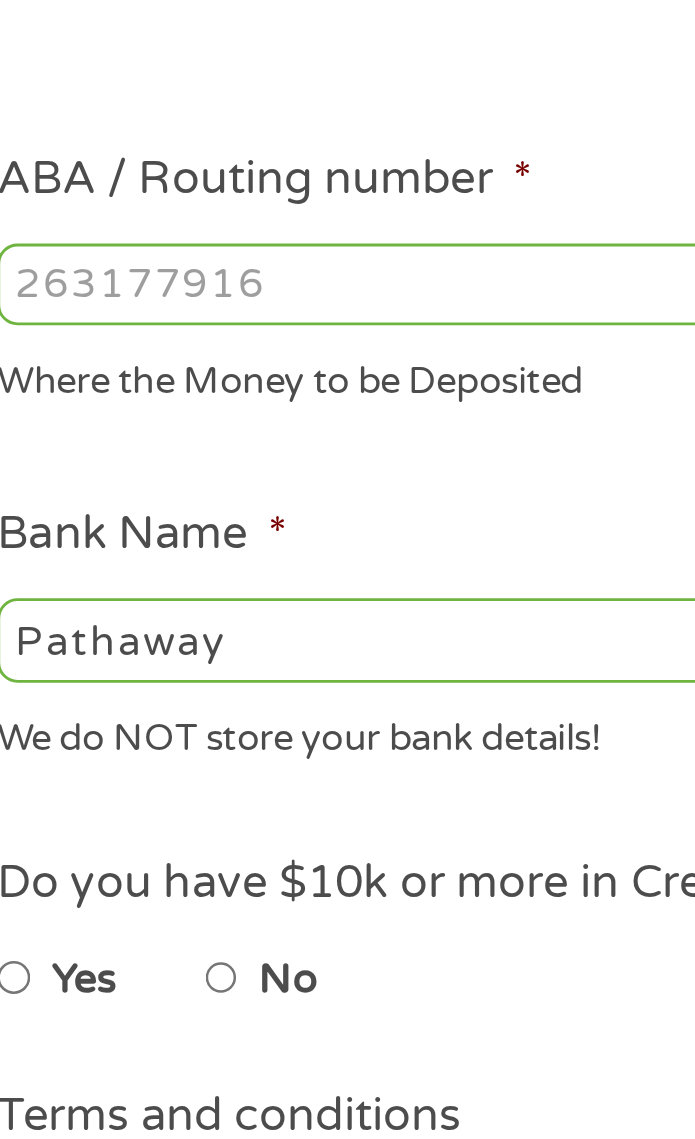 type on "Pathaway" 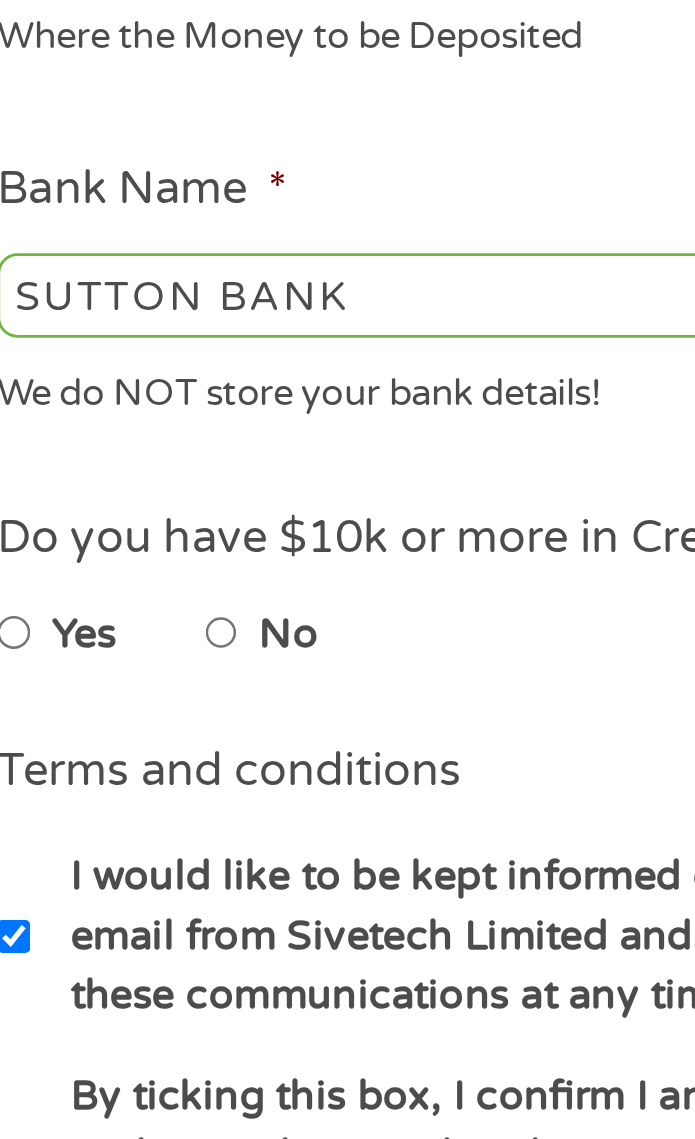 type on "041215663" 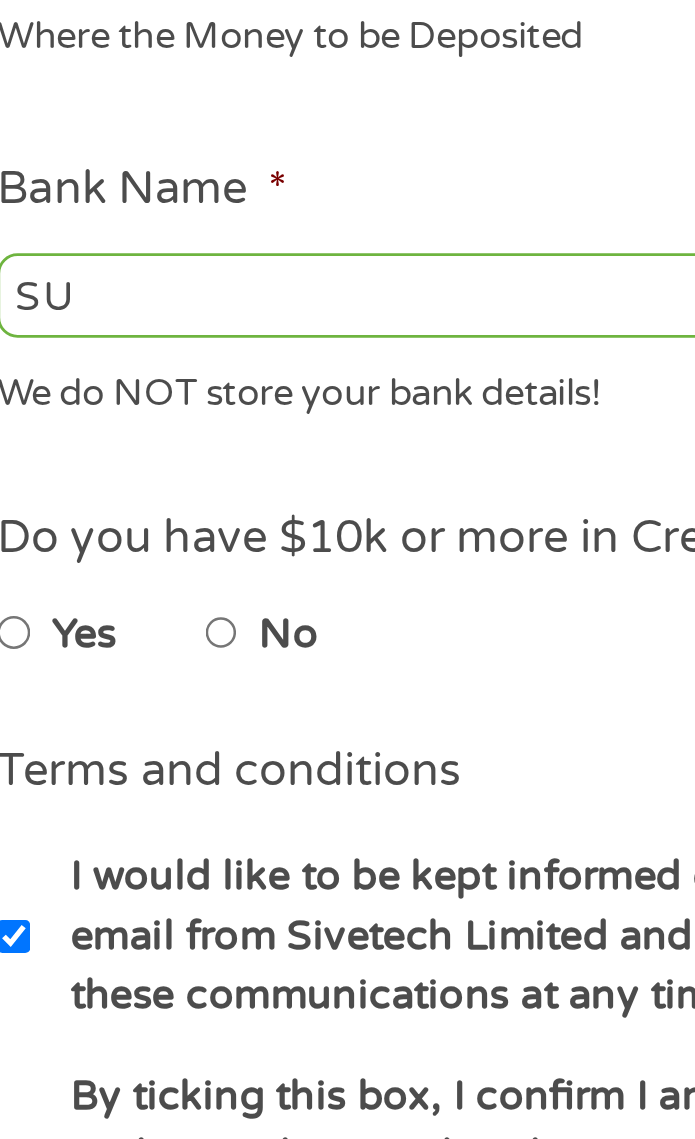 type on "S" 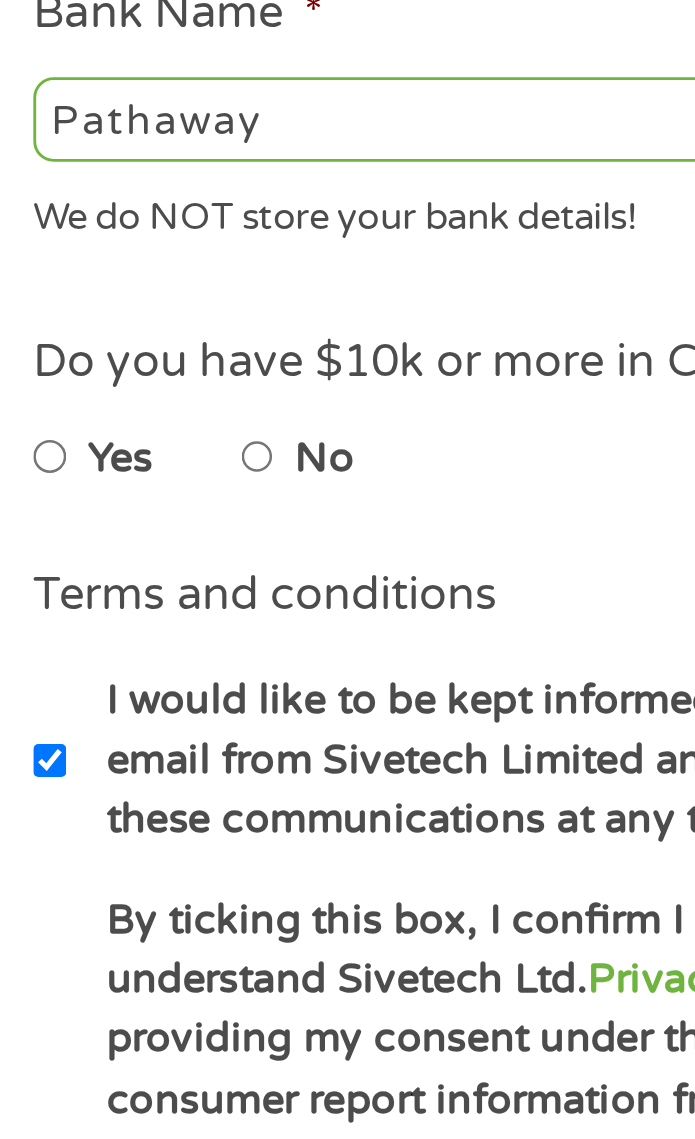 type on "Pathaway" 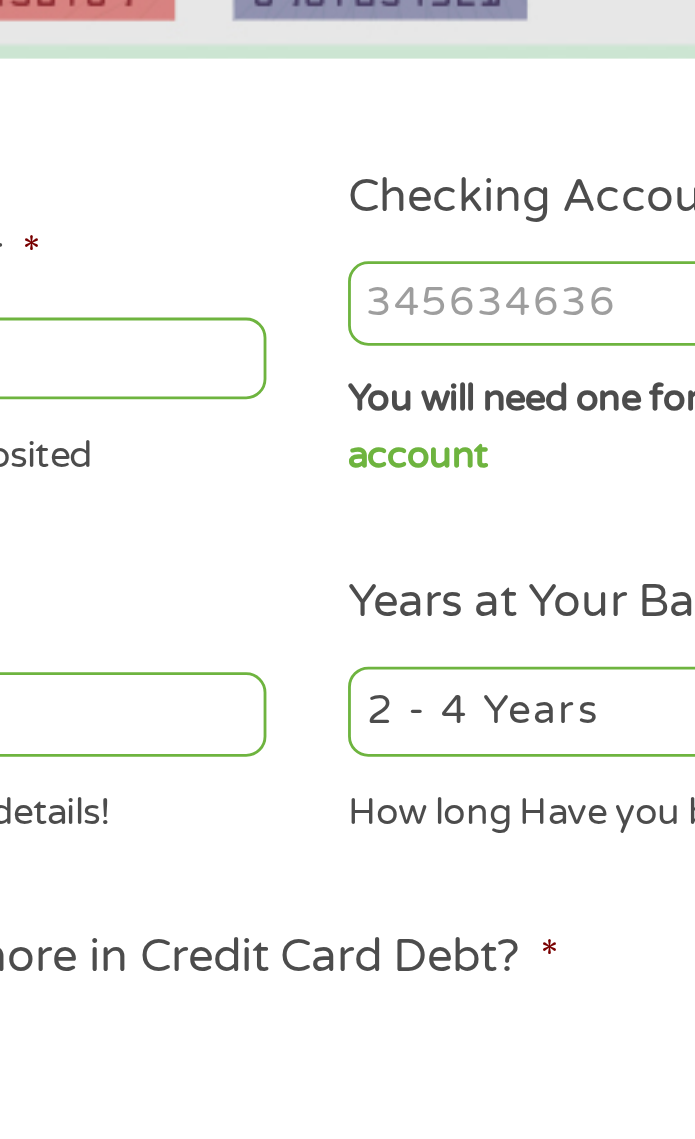 click on "Checking Account Number *" at bounding box center (497, 538) 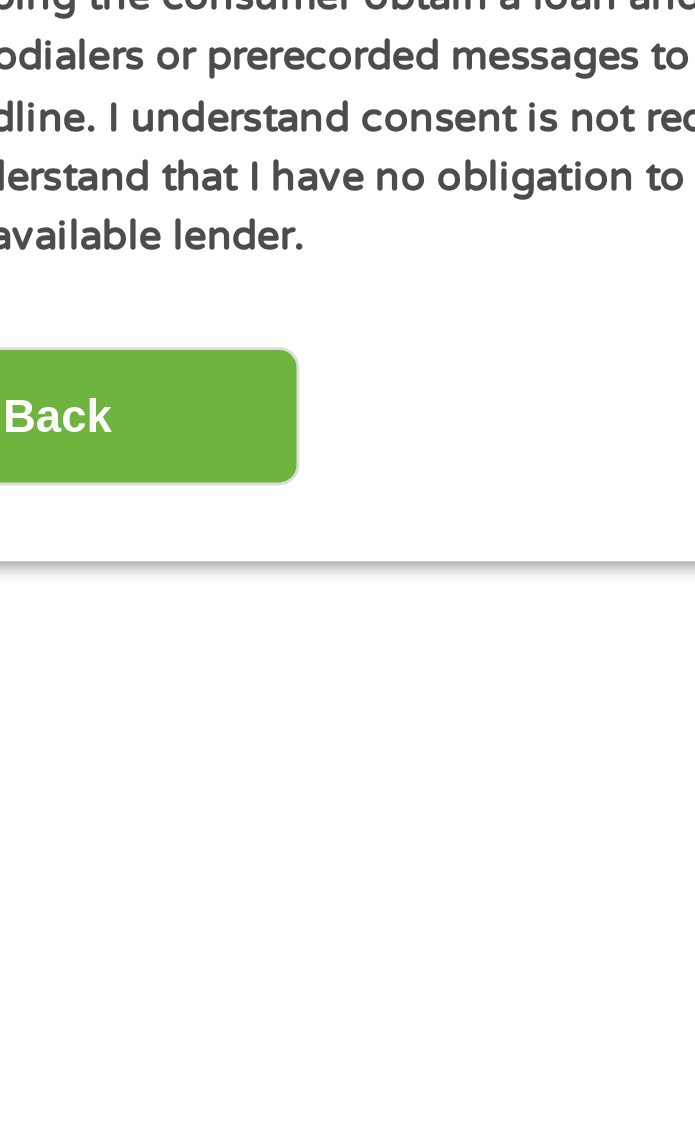 scroll, scrollTop: 185, scrollLeft: 0, axis: vertical 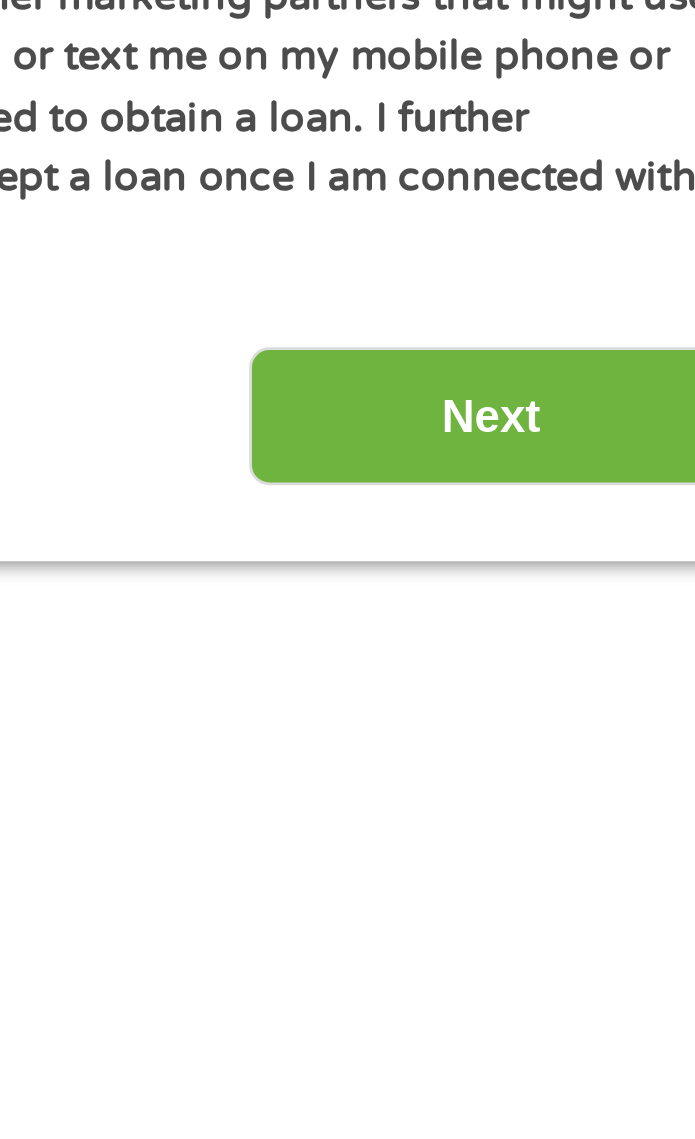 type on "[NUMBER]" 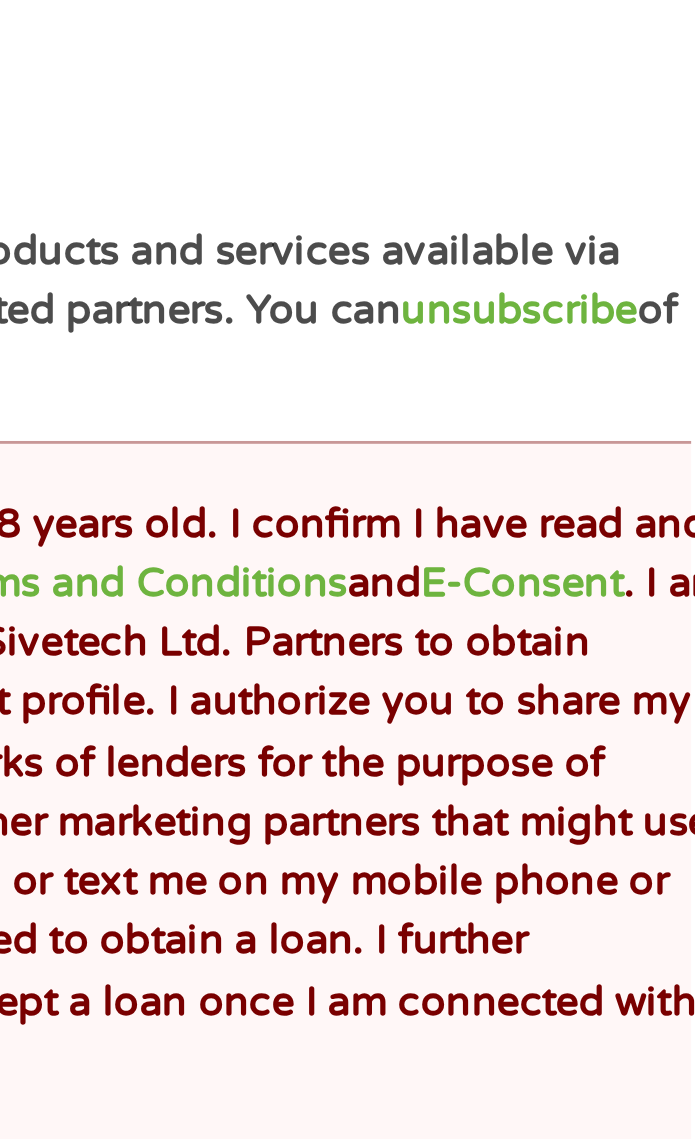 scroll, scrollTop: 15, scrollLeft: 0, axis: vertical 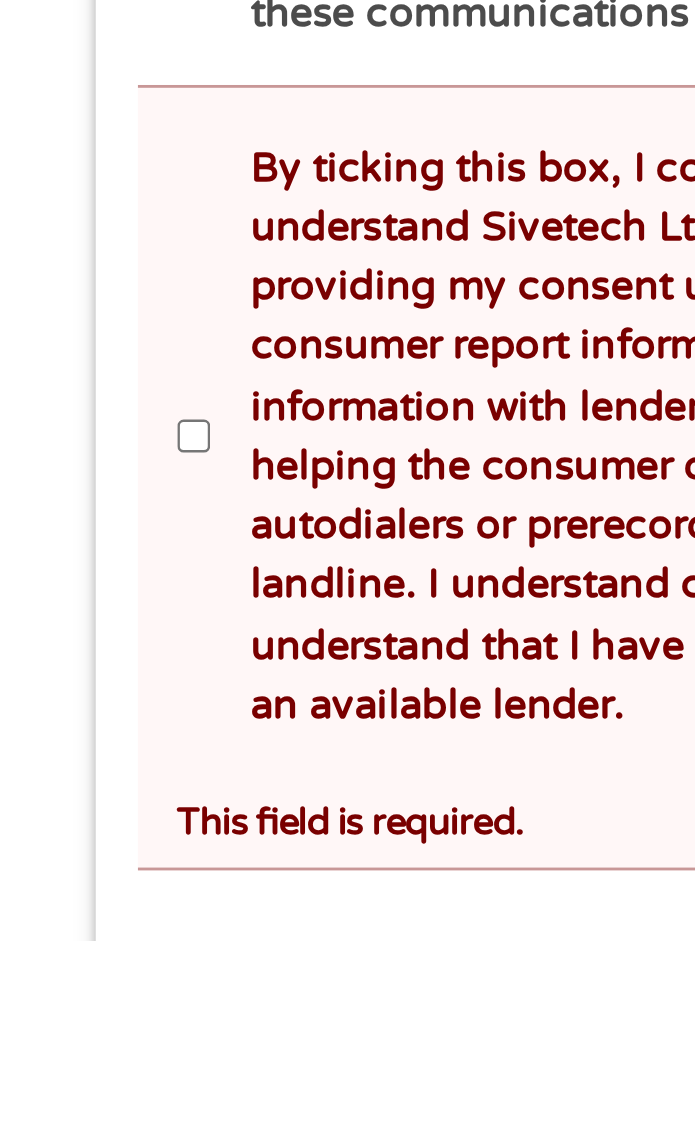 click on "By ticking this box, I confirm I am at least 18 years old. I confirm I have read and understand Sivetech Ltd.  Privacy Policy ,  Terms and Conditions  and  E-Consent . I am providing my consent under the FCRA for Sivetech Ltd. Partners to obtain consumer report information from my credit profile. I authorize you to share my information with lenders, third-party networks of lenders for the purpose of helping the consumer obtain a loan and other marketing partners that might use autodialers or prerecorded messages to call or text me on my mobile phone or landline. I understand consent is not required to obtain a loan. I further understand that I have no obligation to accept a loan once I am connected with an available lender." at bounding box center (69, 960) 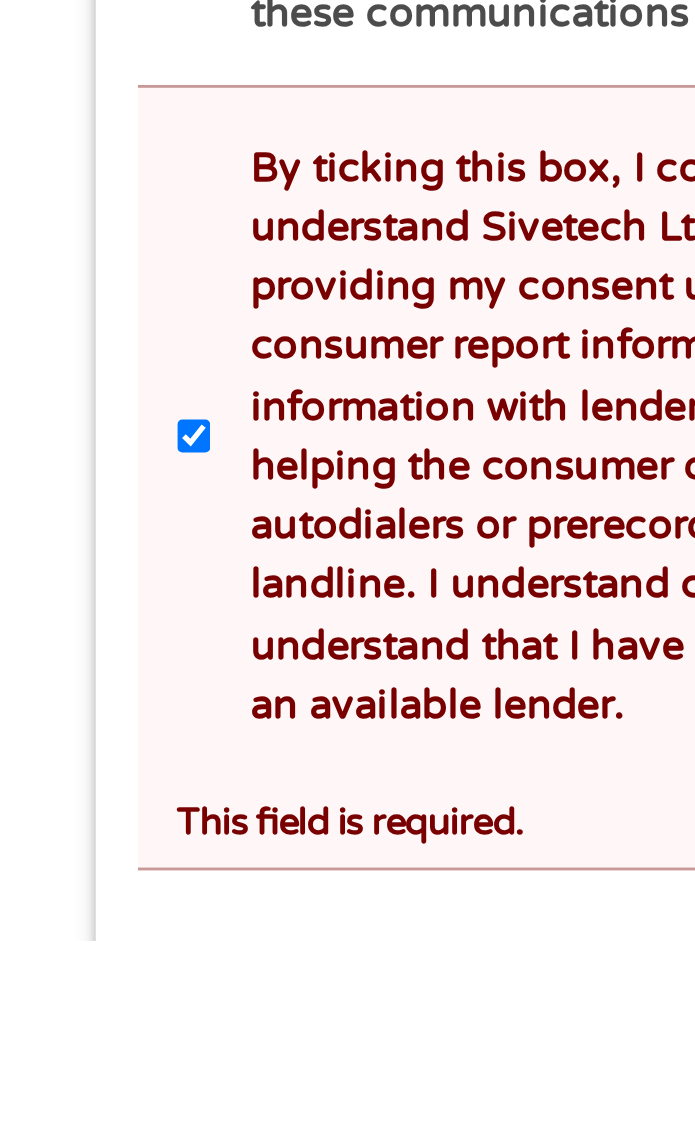 click on "Back" at bounding box center [134, 1165] 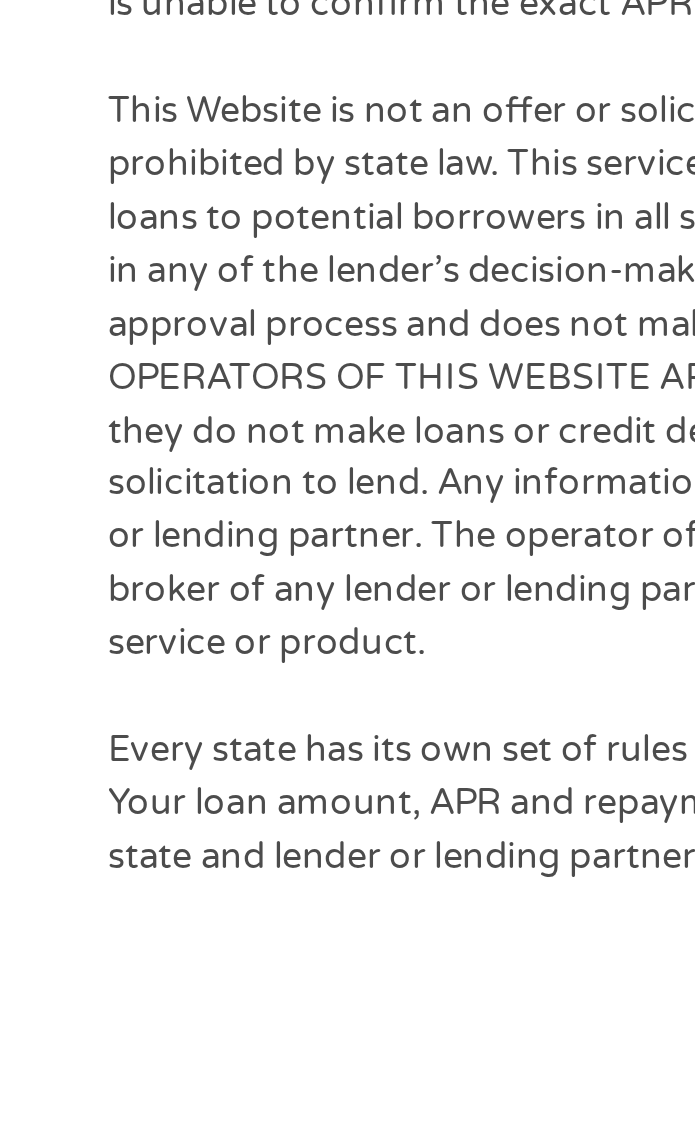 scroll, scrollTop: 99, scrollLeft: 0, axis: vertical 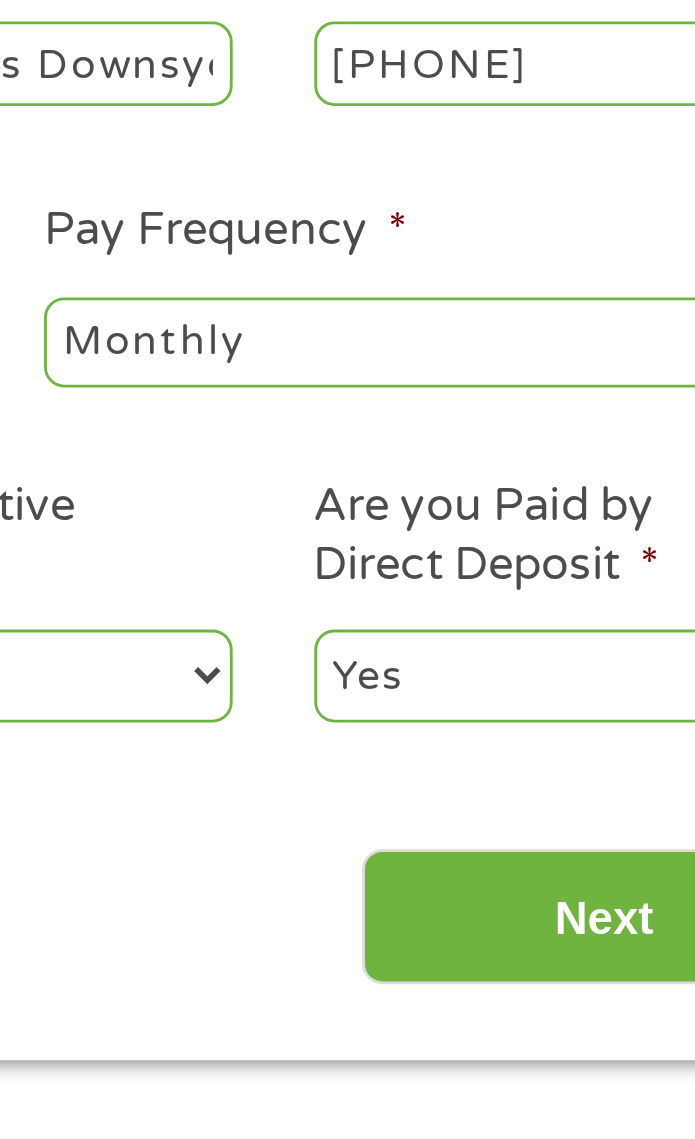 click on "Next" at bounding box center (560, 609) 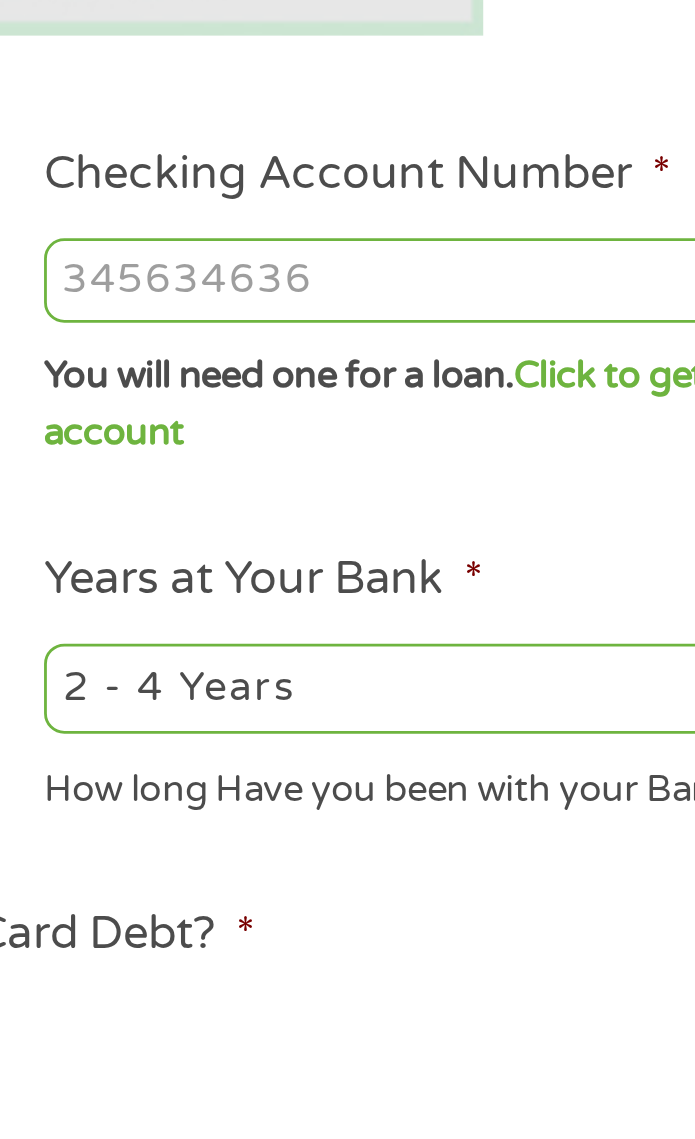 scroll, scrollTop: 109, scrollLeft: 0, axis: vertical 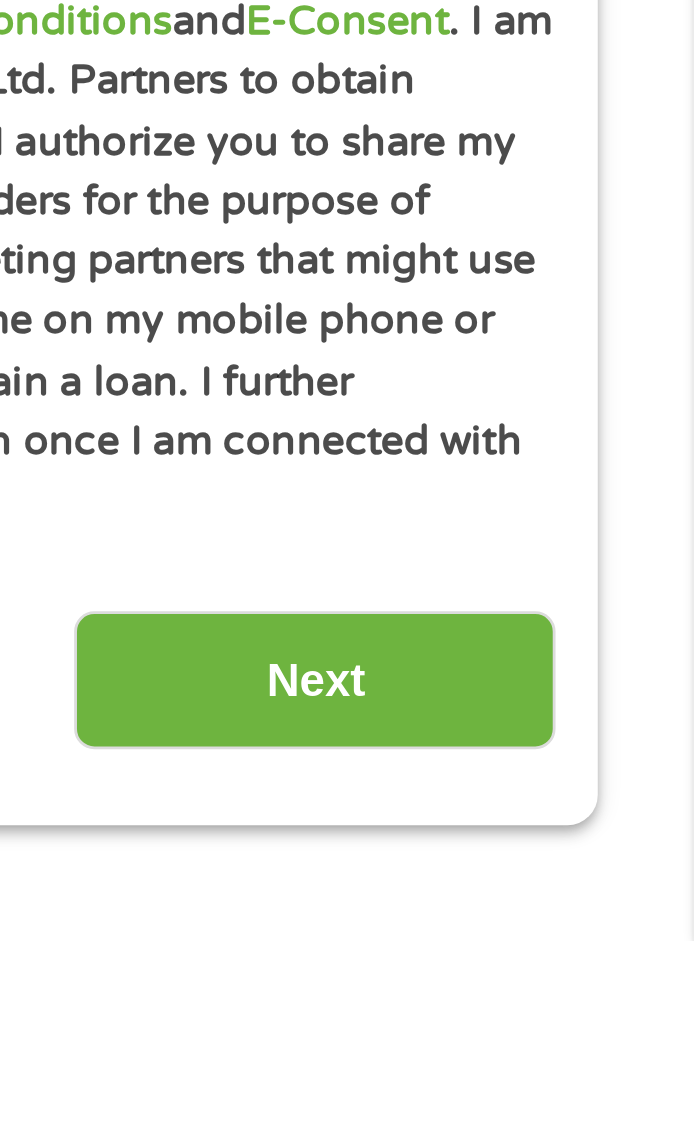 click on "Next" at bounding box center (560, 1046) 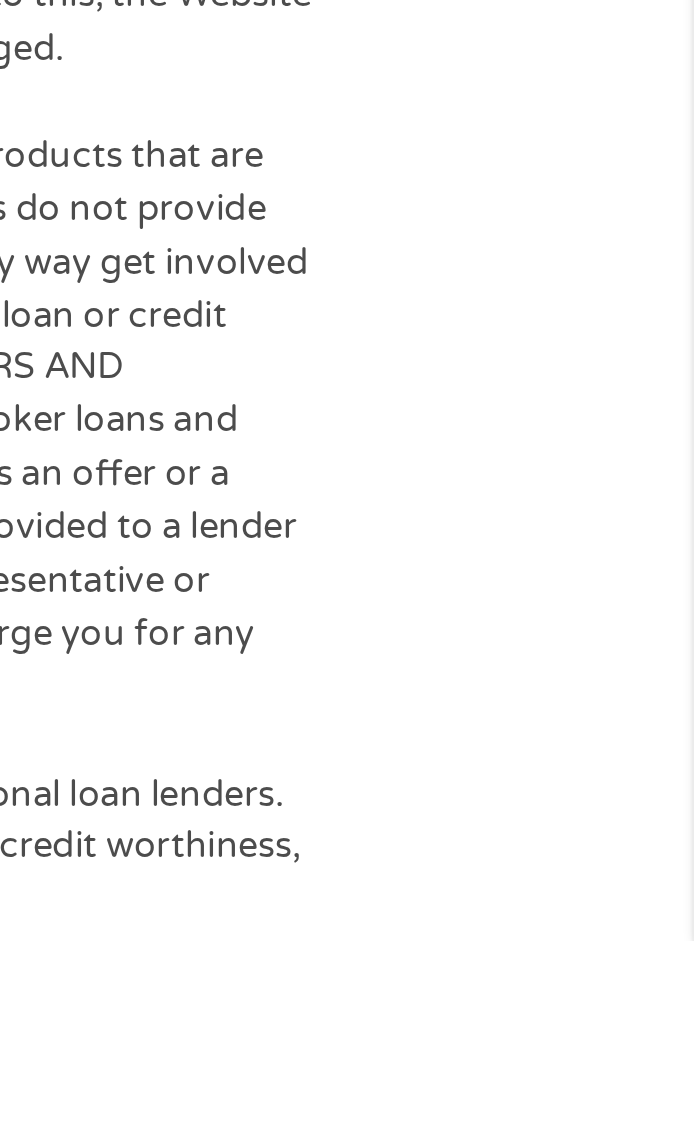 scroll, scrollTop: 15, scrollLeft: 0, axis: vertical 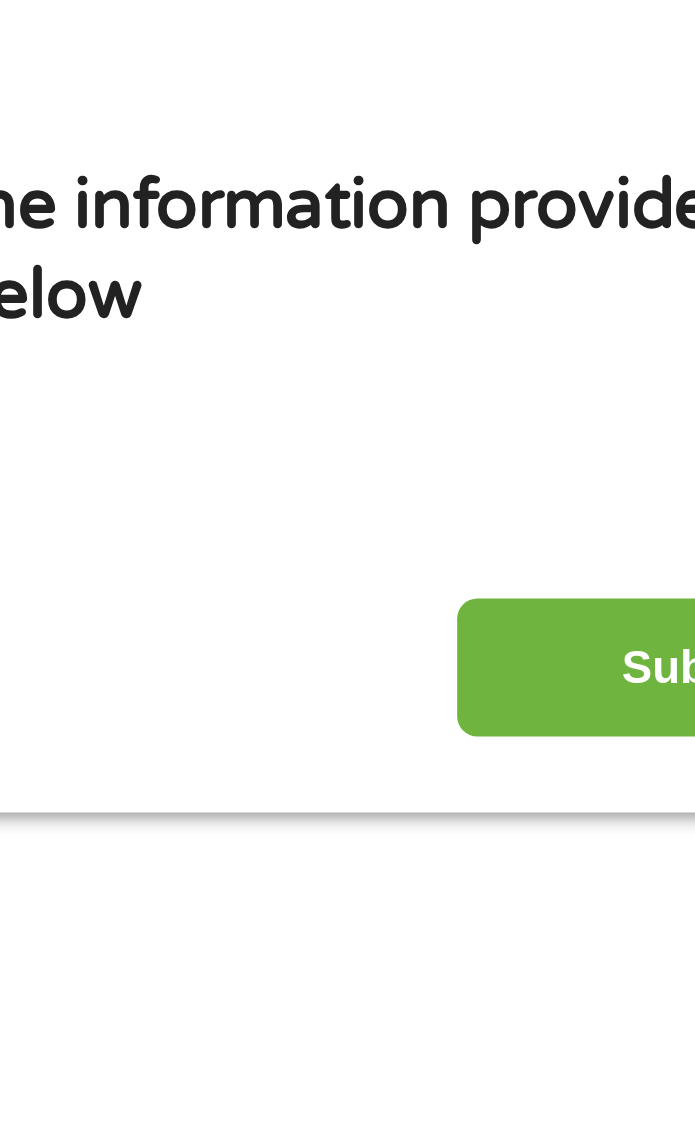 click on "Submit" at bounding box center (560, 454) 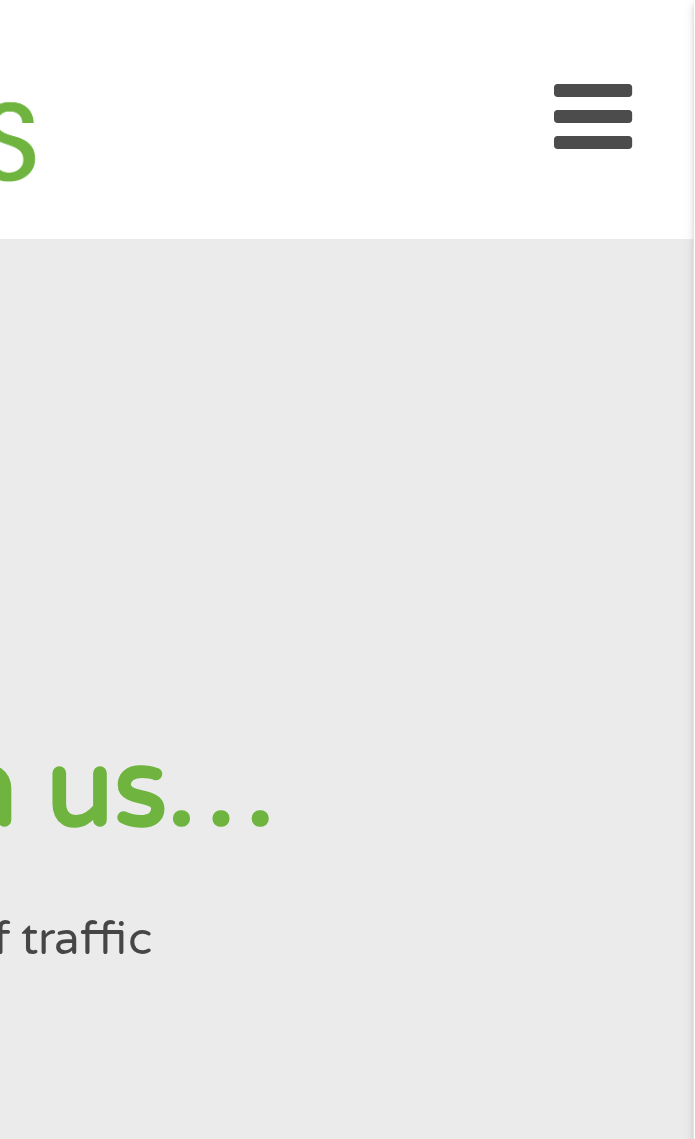 scroll, scrollTop: 0, scrollLeft: 0, axis: both 